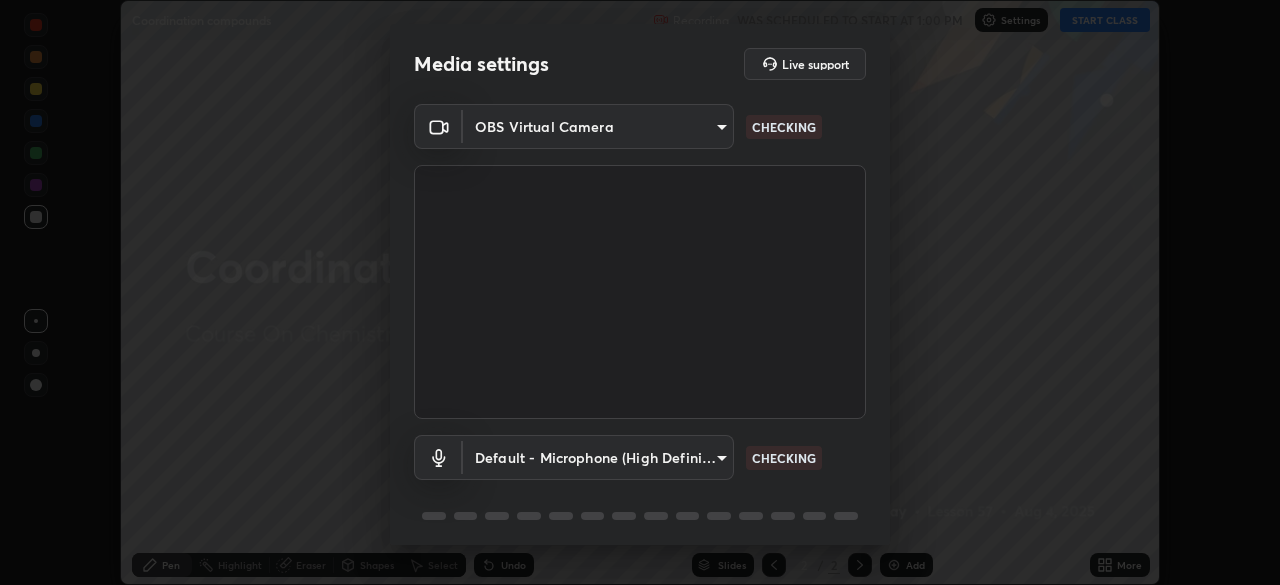 scroll, scrollTop: 0, scrollLeft: 0, axis: both 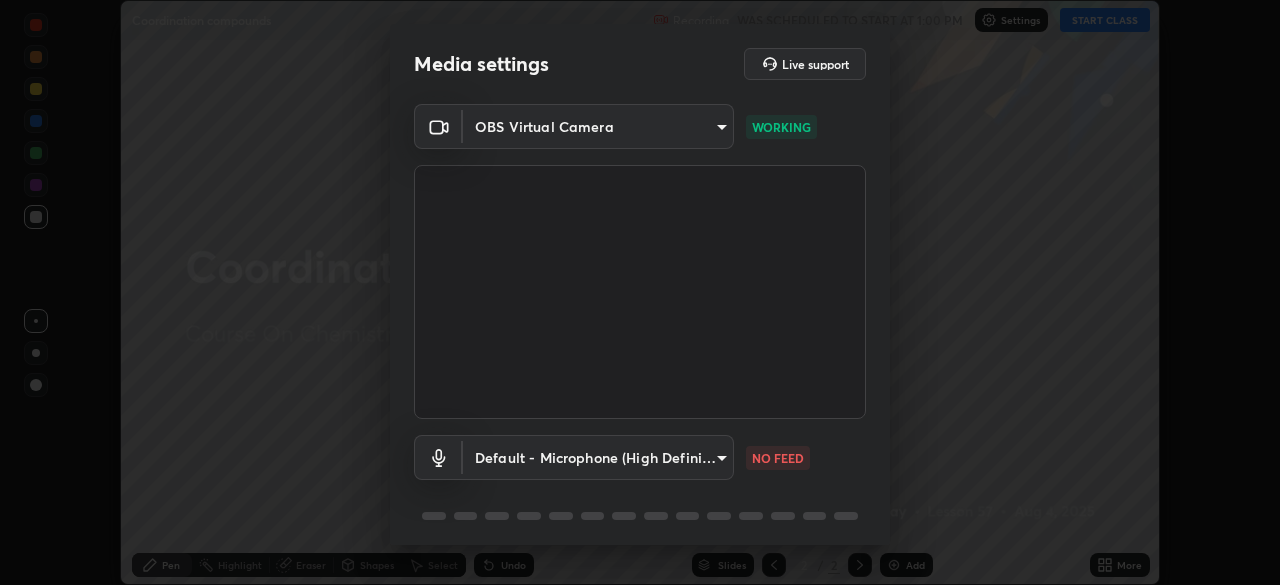 click on "Erase all Coordination compounds Recording WAS SCHEDULED TO START AT 1:00 PM Settings START CLASS Setting up your live class Coordination compounds • L57 of Course On Chemistry for JEE Excel 7 2026 [PERSON] Pen Highlight Eraser Shapes Select Undo Slides 2 / 2 Add More No doubts shared Encourage your learners to ask a doubt for better clarity Report an issue Reason for reporting Buffering Chat not working Audio - Video sync issue Educator video quality low ​ Attach an image Report Media settings Live support OBS Virtual Camera b6d43a0201c377cd3575a75f153ec5d0f3e4dbb9f65f31adcc094efdfdde2c03 WORKING Default - Microphone (High Definition Audio Device) default NO FEED 1 / 5 Next" at bounding box center [640, 292] 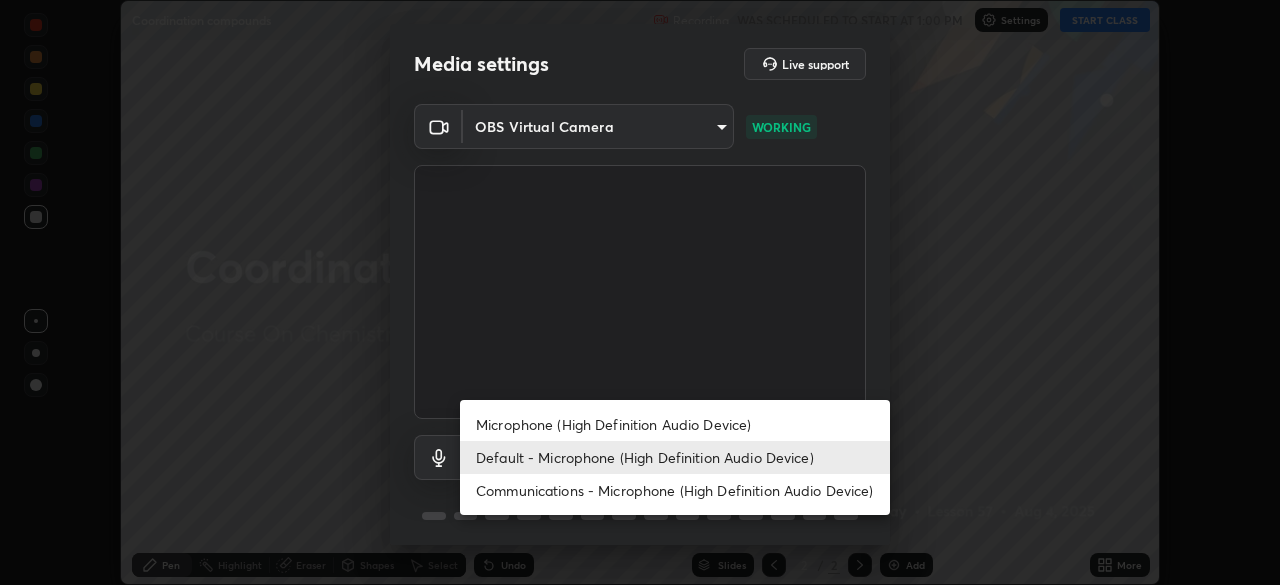 click on "Microphone (High Definition Audio Device)" at bounding box center (675, 424) 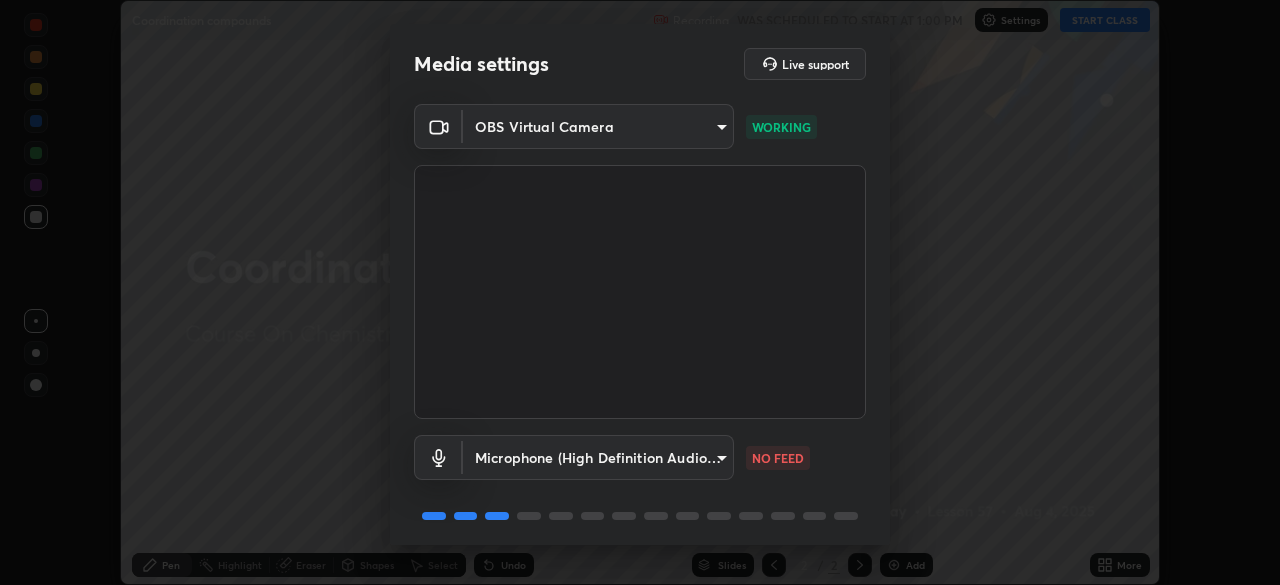 scroll, scrollTop: 71, scrollLeft: 0, axis: vertical 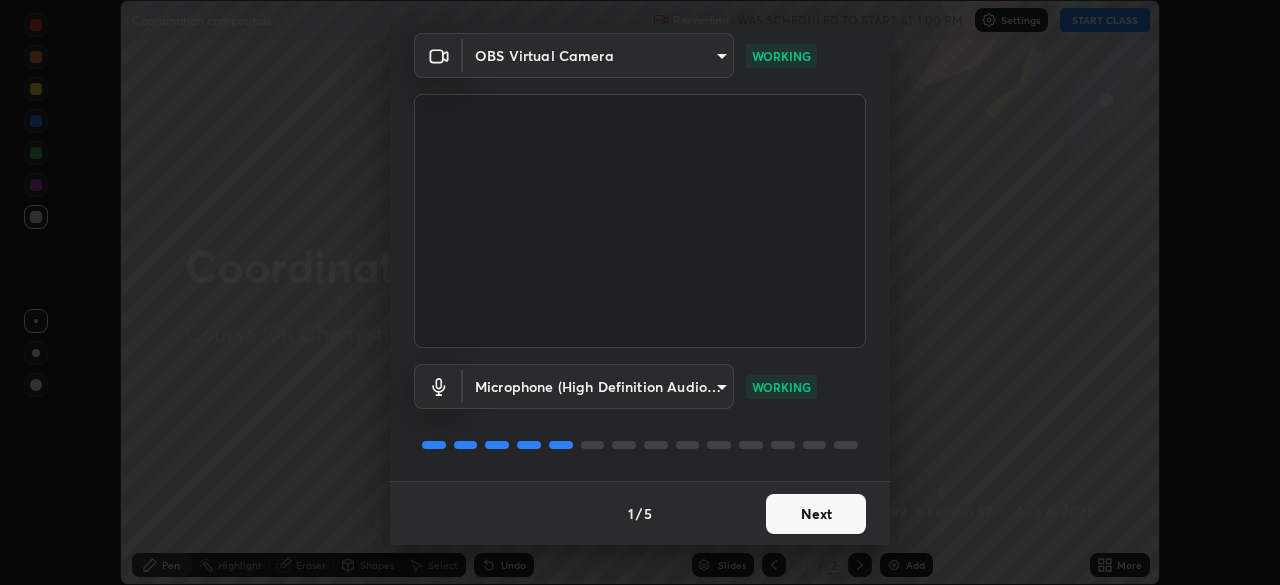 click on "Next" at bounding box center (816, 514) 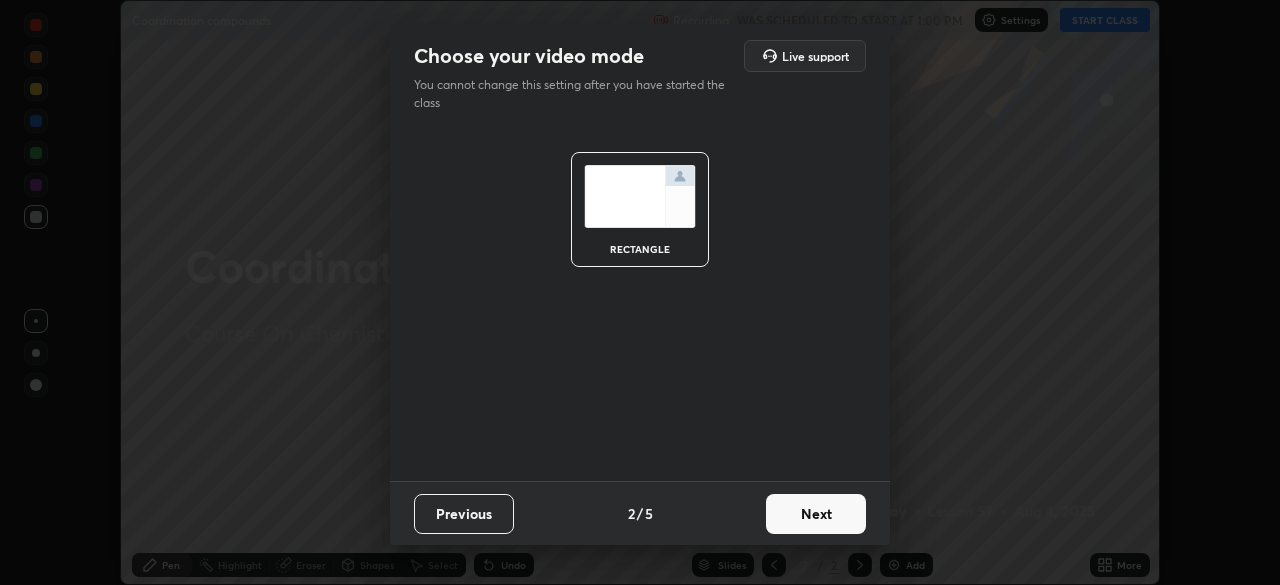 scroll, scrollTop: 0, scrollLeft: 0, axis: both 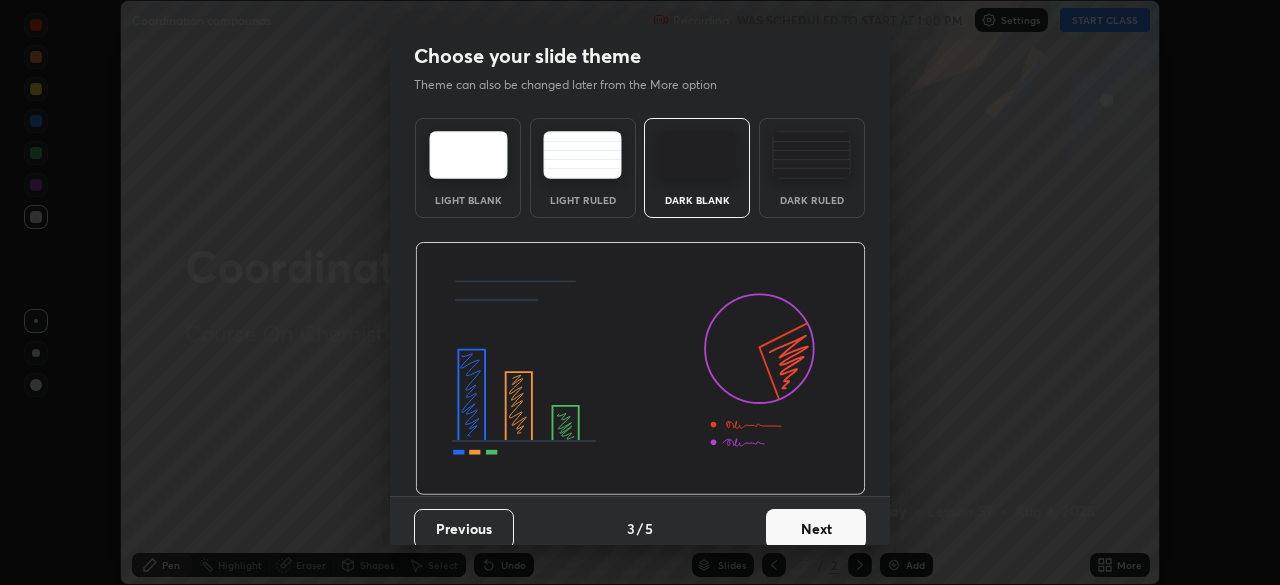click on "Next" at bounding box center (816, 529) 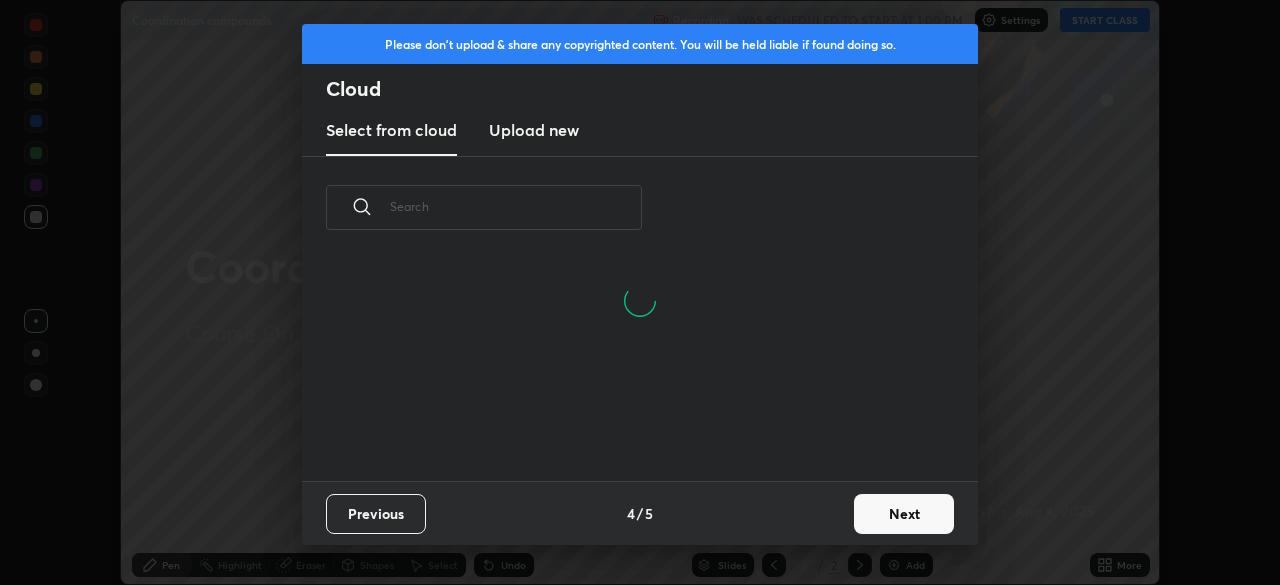 click on "Next" at bounding box center (904, 514) 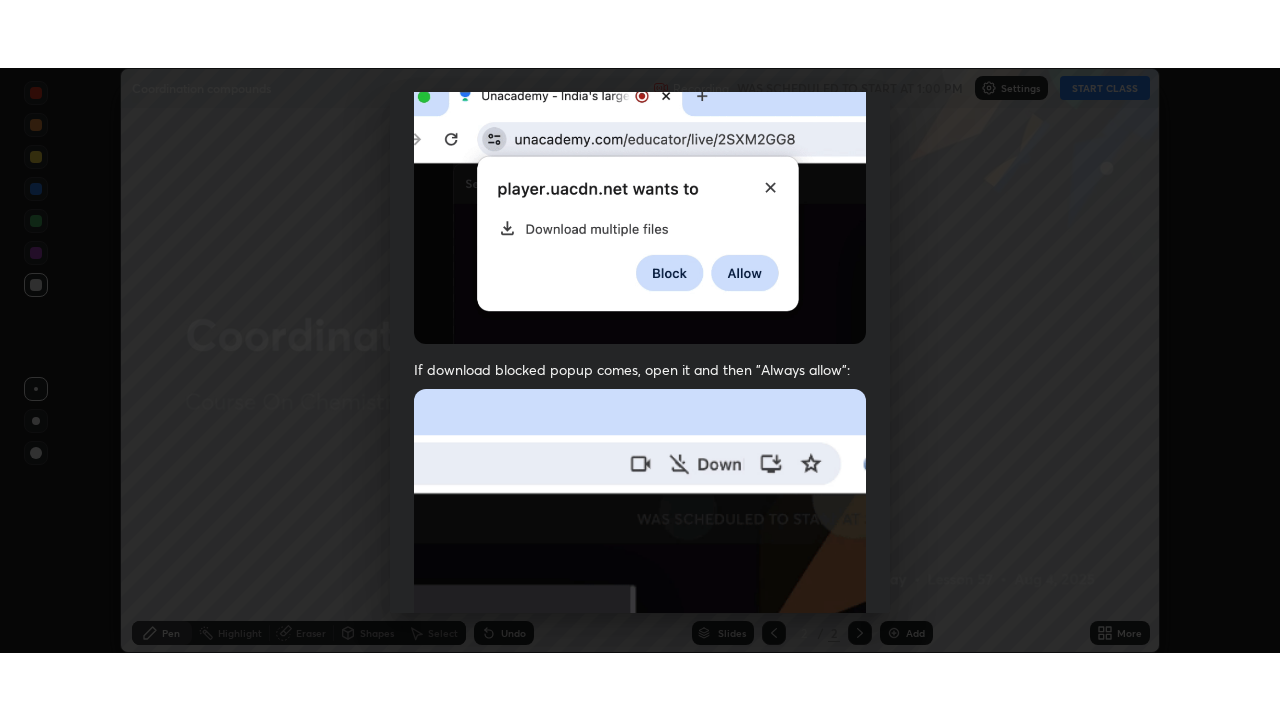 scroll, scrollTop: 479, scrollLeft: 0, axis: vertical 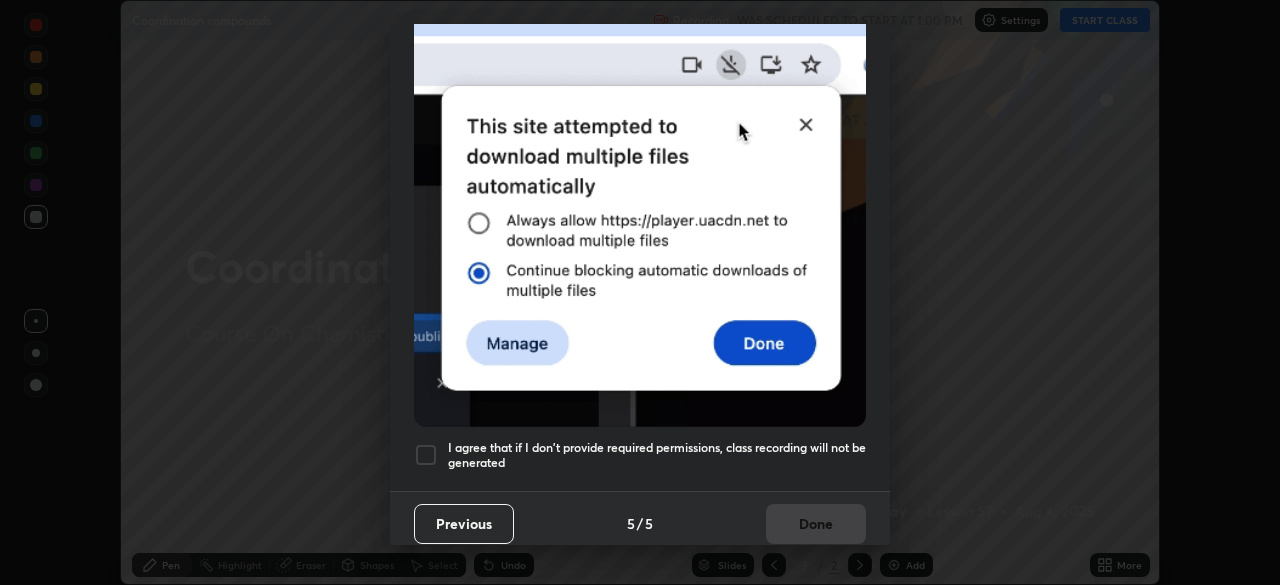 click on "I agree that if I don't provide required permissions, class recording will not be generated" at bounding box center [640, 455] 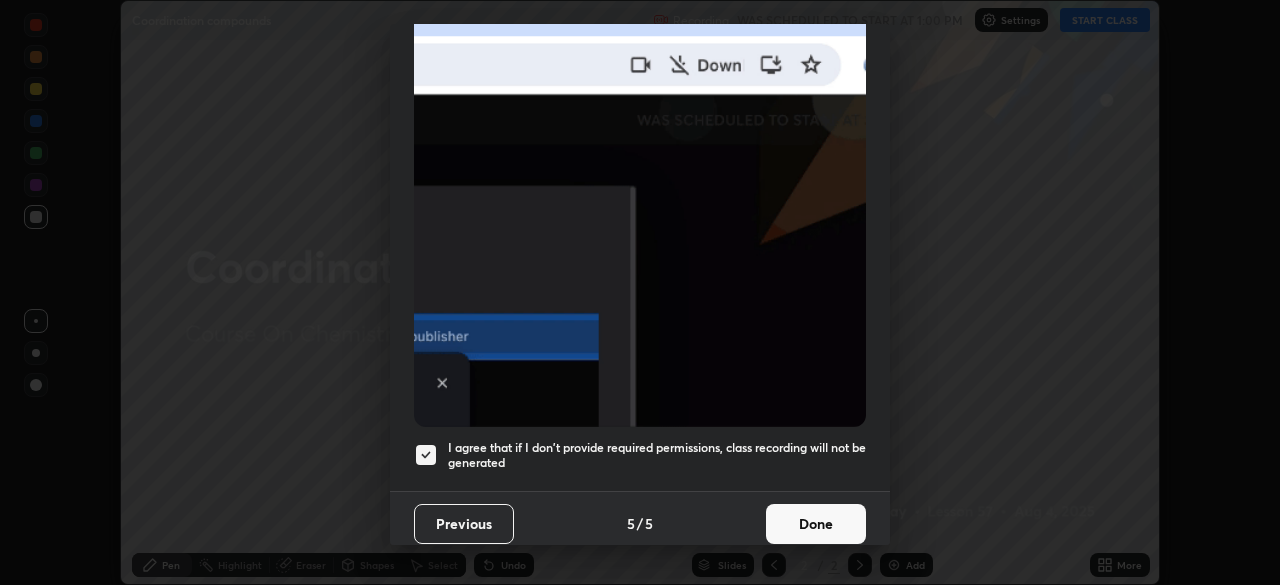 click on "Done" at bounding box center (816, 524) 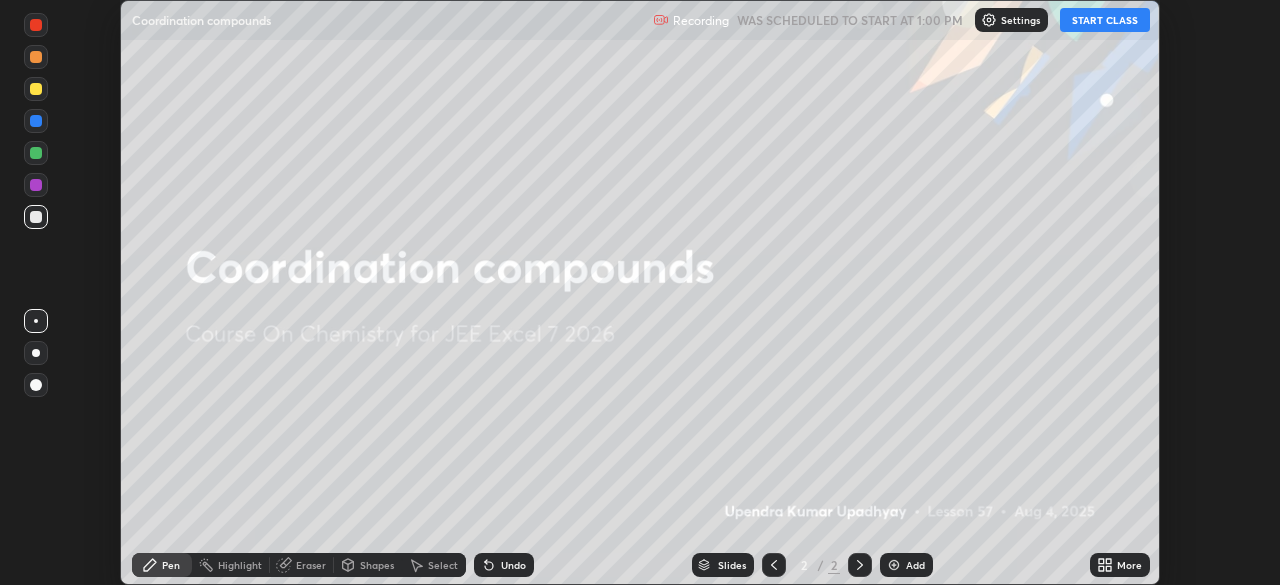 click on "START CLASS" at bounding box center (1105, 20) 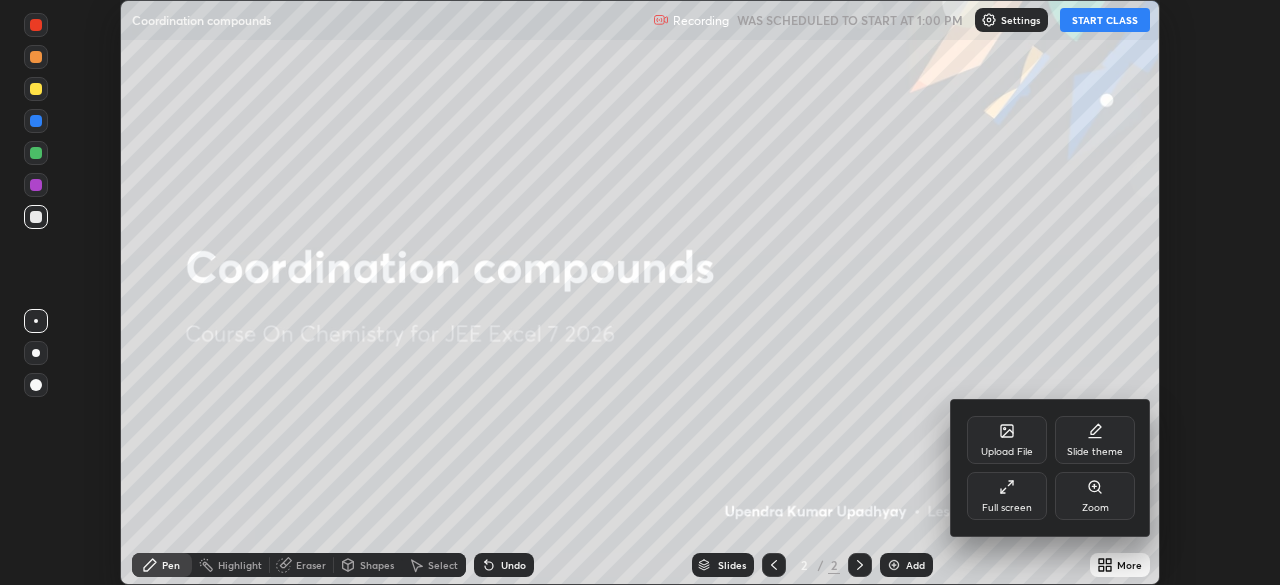 click on "Full screen" at bounding box center [1007, 508] 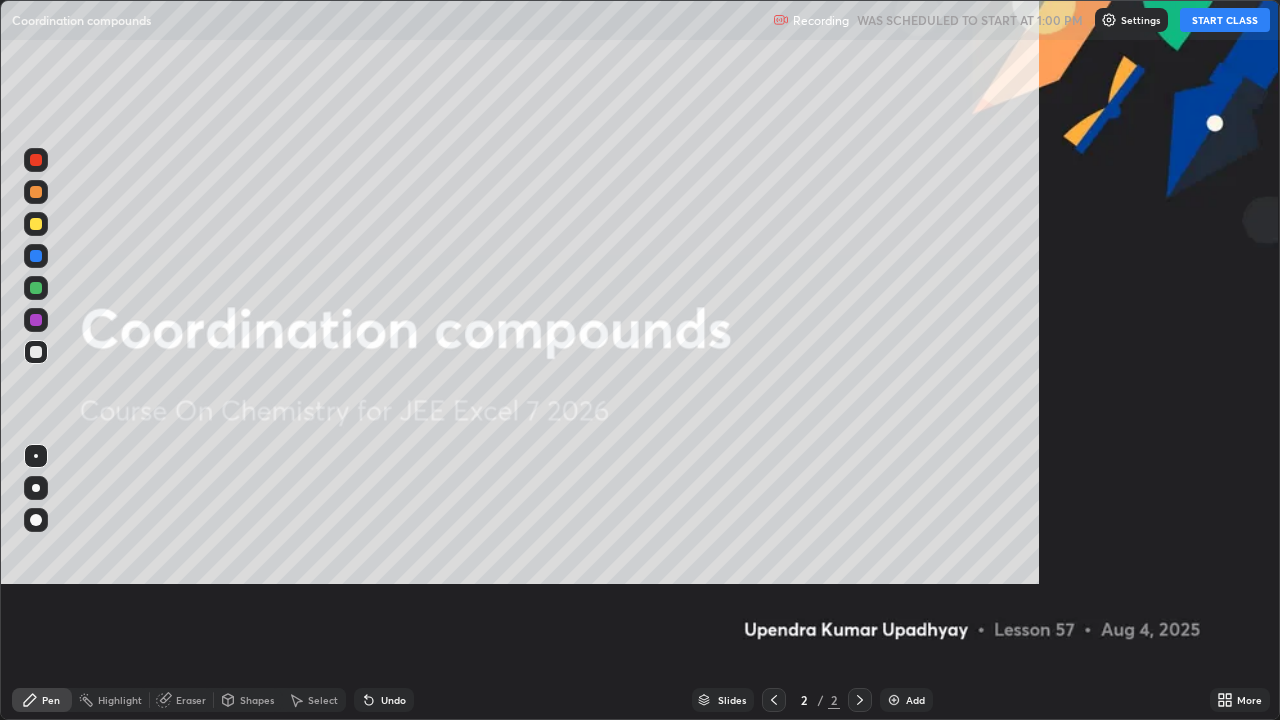 scroll, scrollTop: 99280, scrollLeft: 98720, axis: both 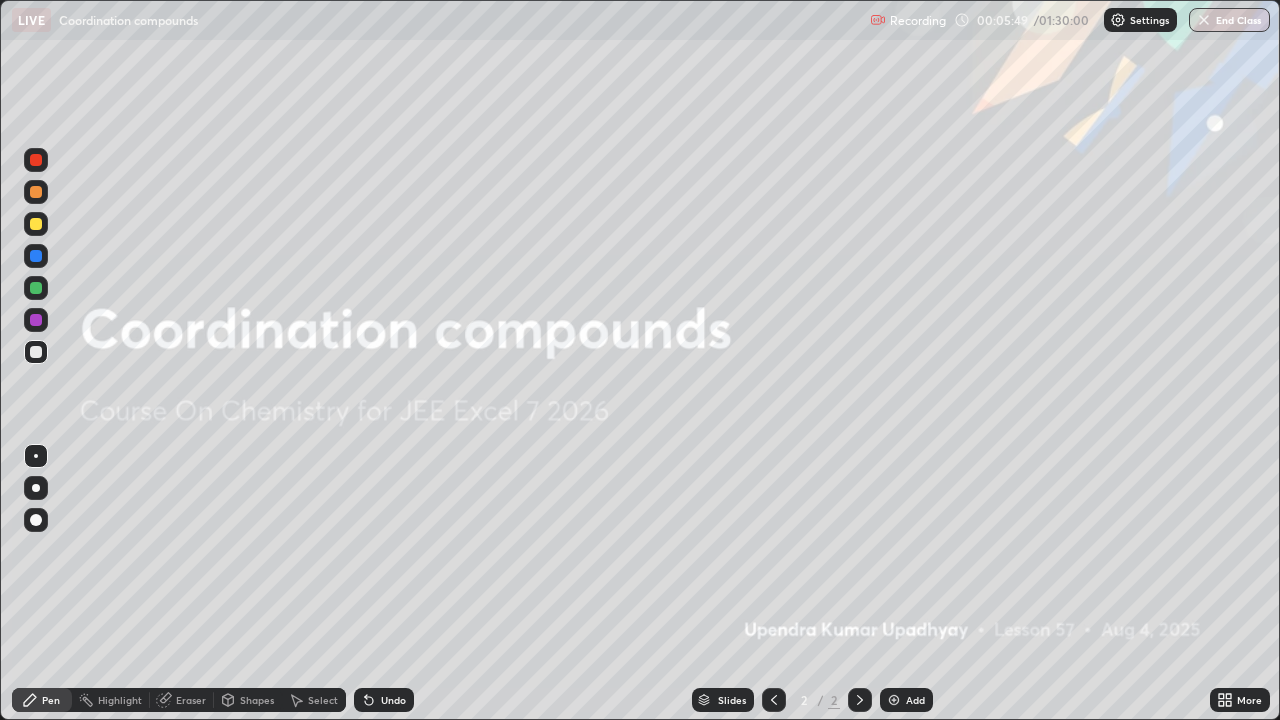 click on "Add" at bounding box center [915, 700] 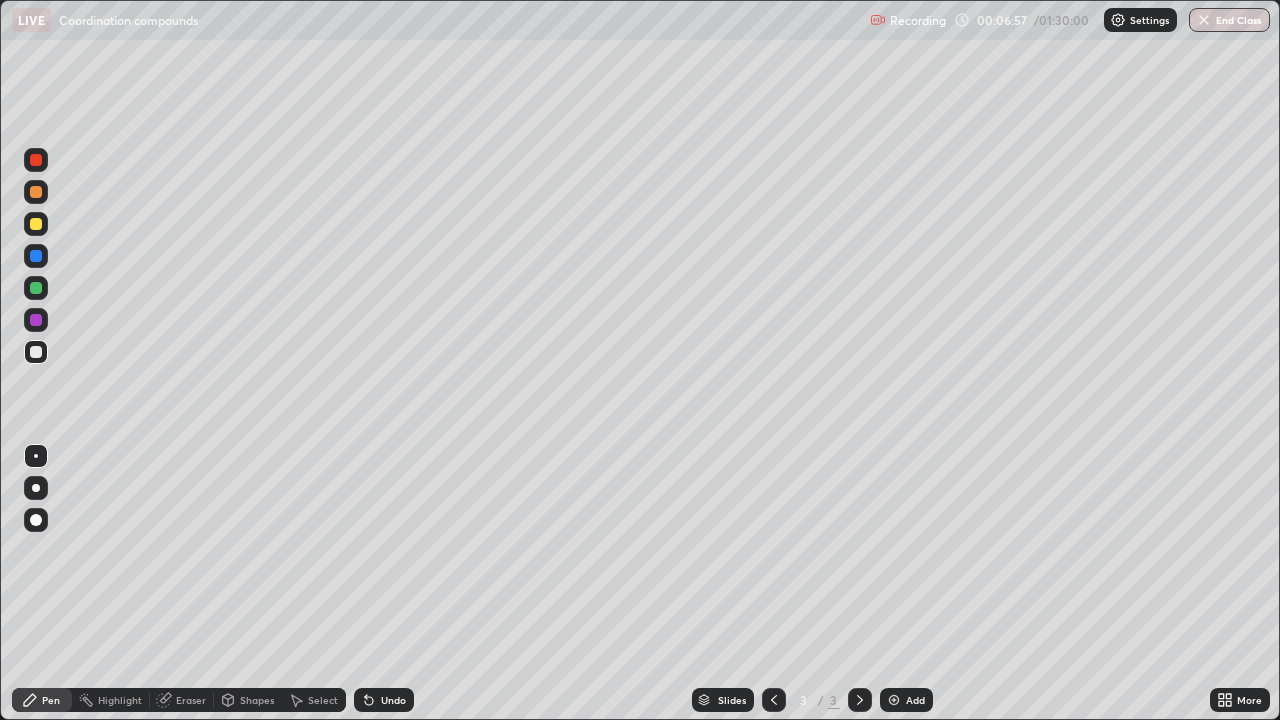 click at bounding box center [36, 320] 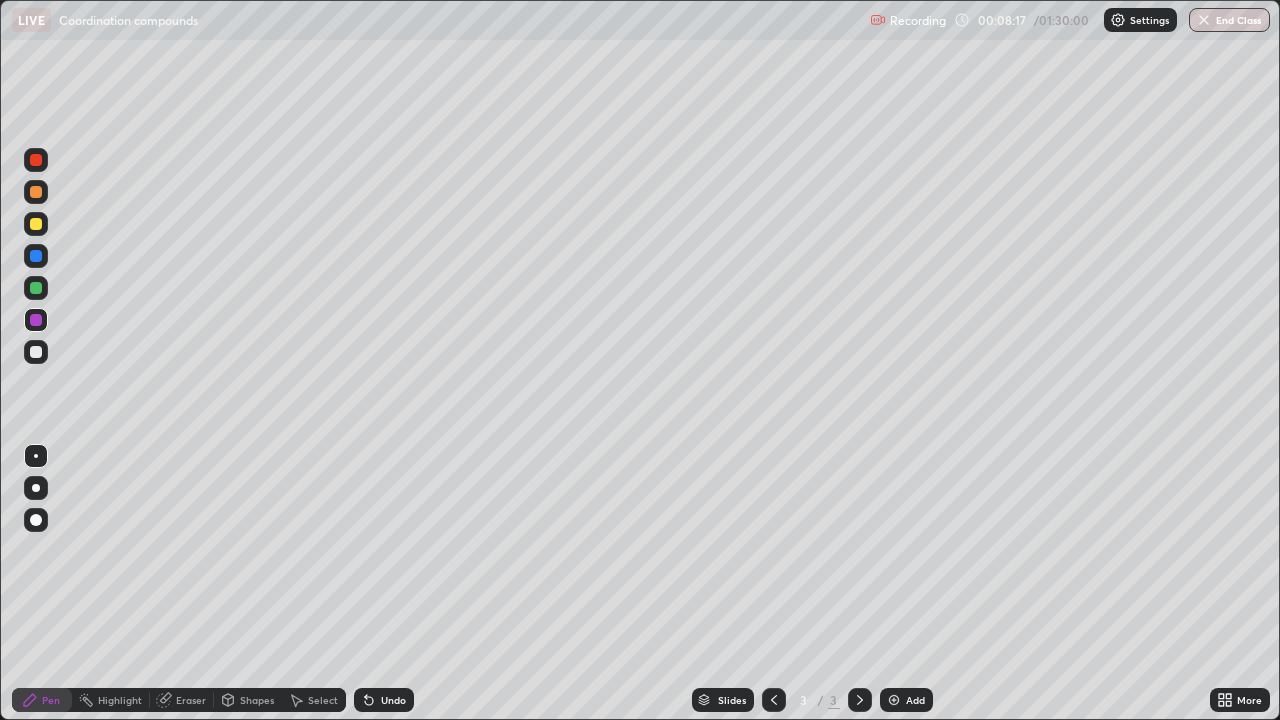 click on "Add" at bounding box center (906, 700) 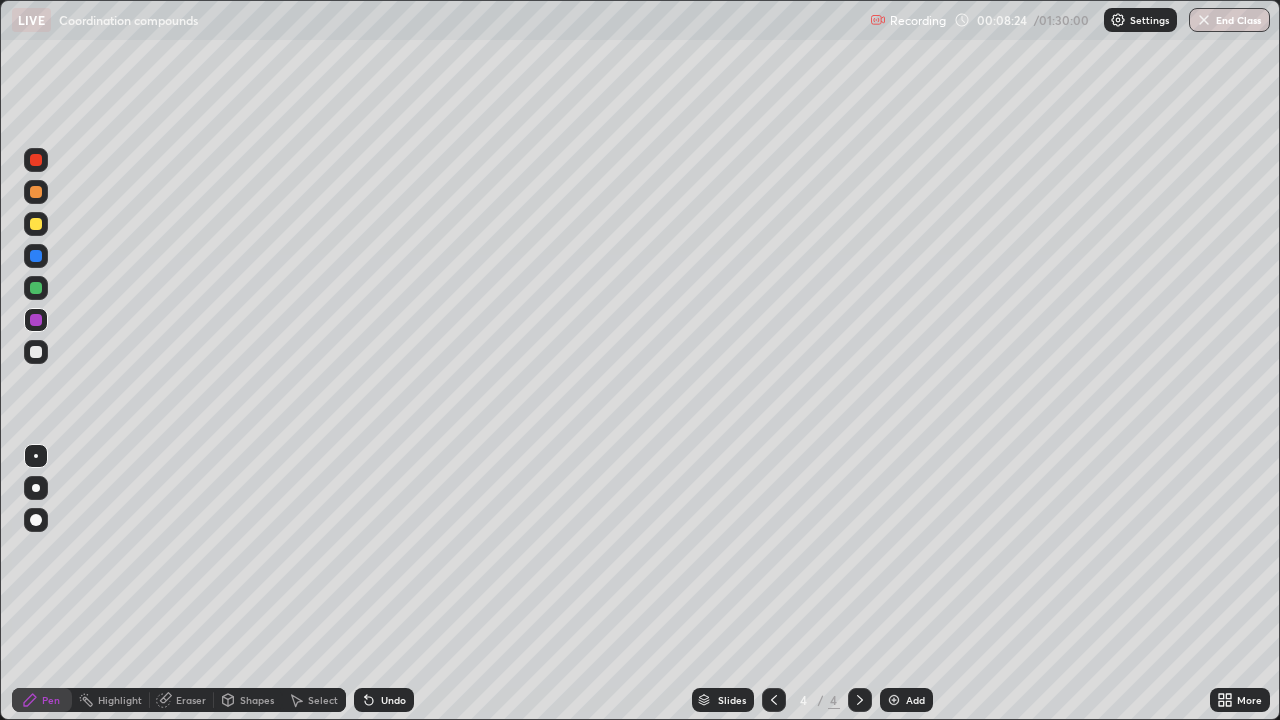 click on "Undo" at bounding box center (384, 700) 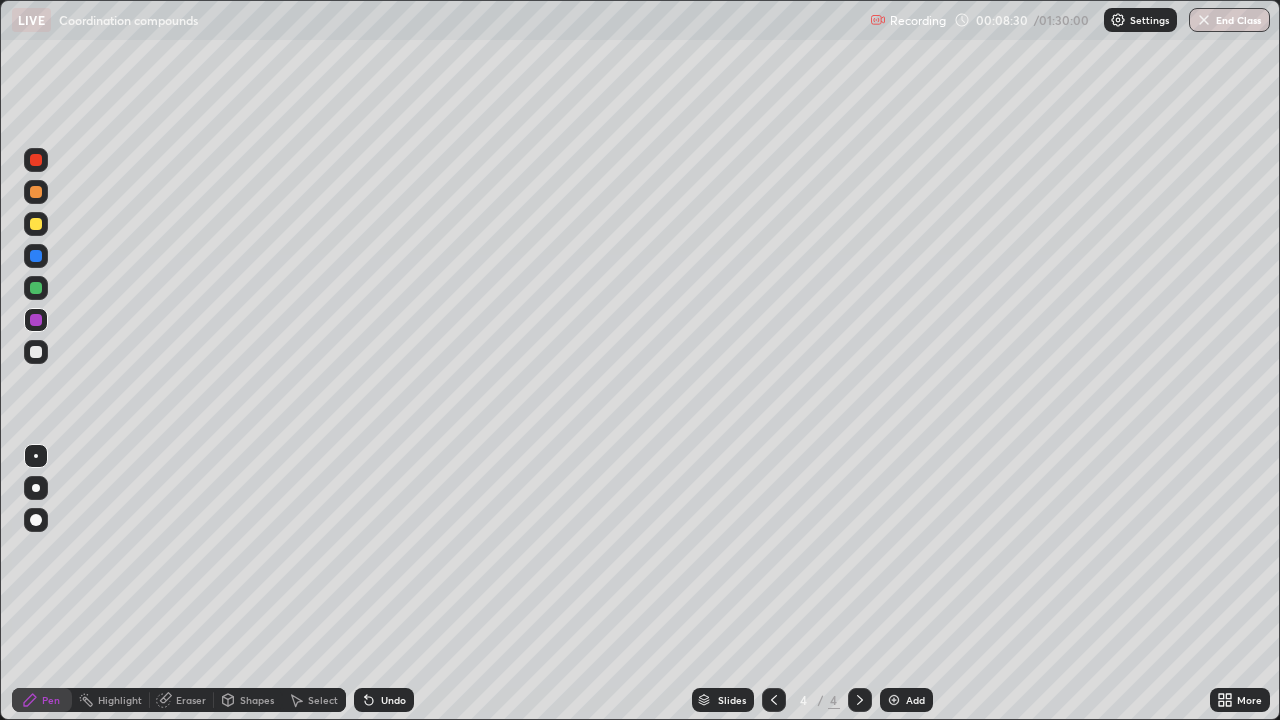 click at bounding box center (36, 256) 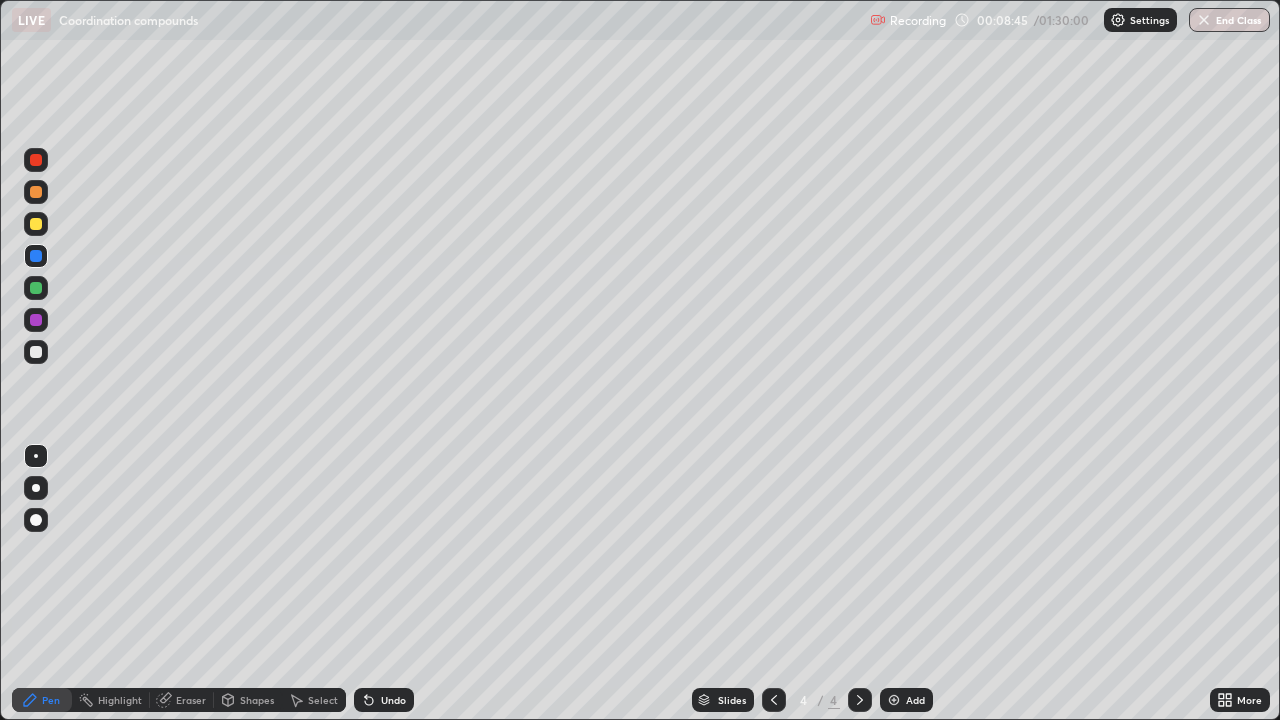 click at bounding box center [36, 256] 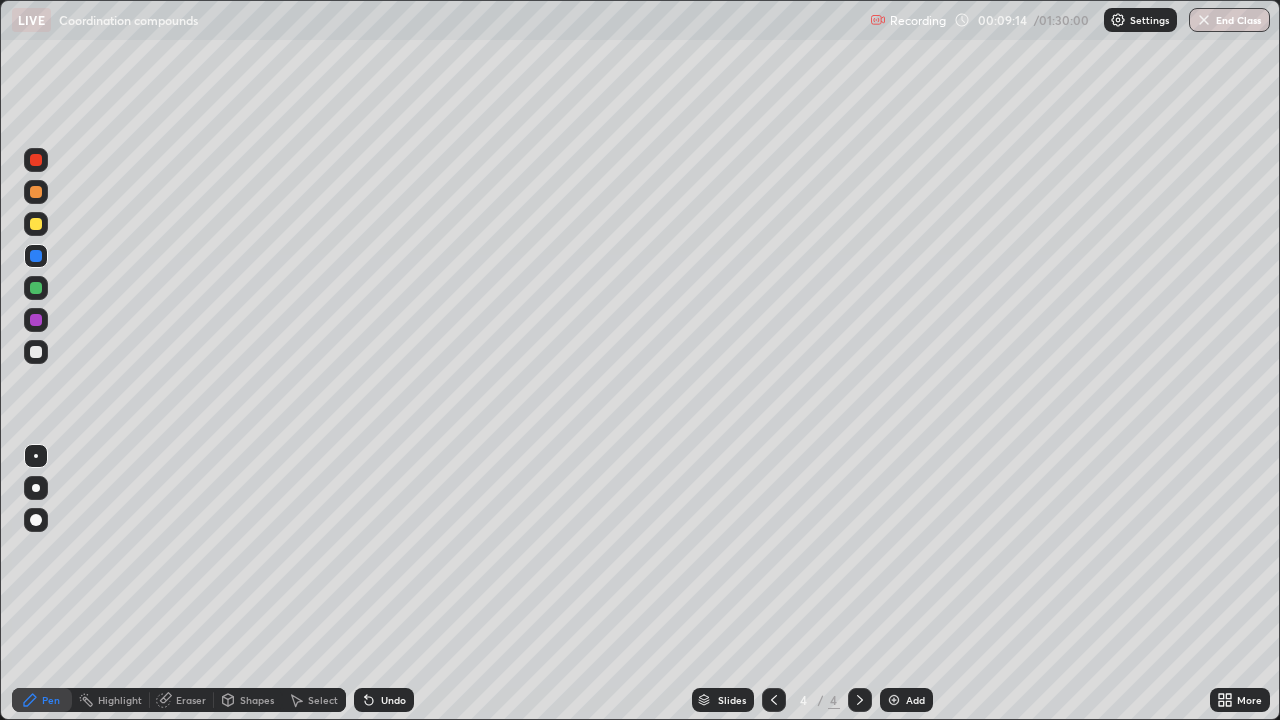 click at bounding box center [36, 320] 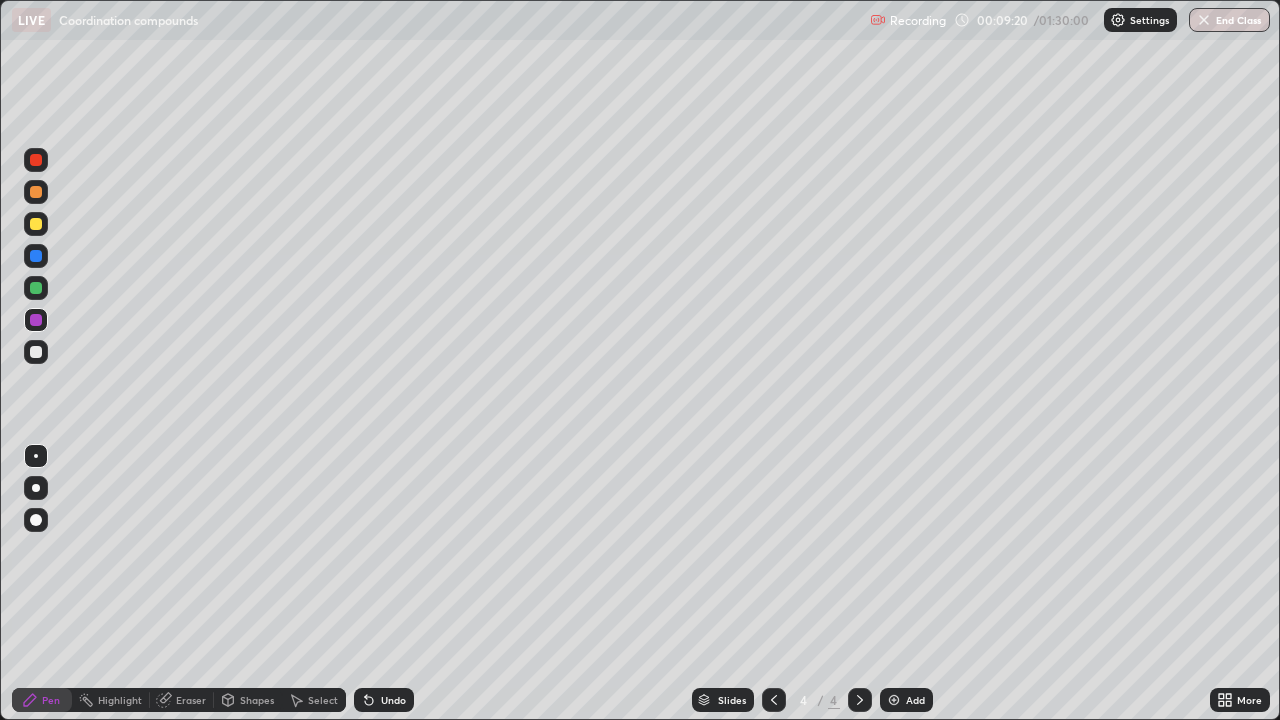 click at bounding box center (36, 352) 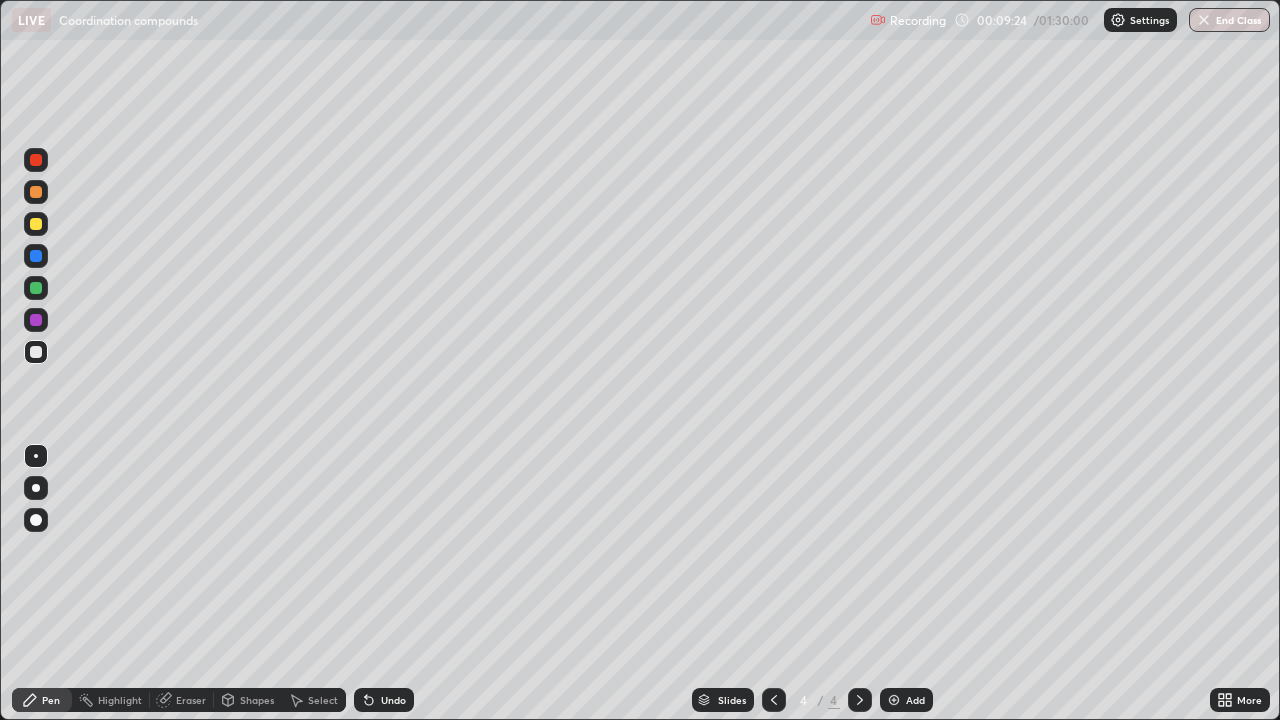click on "Undo" at bounding box center [384, 700] 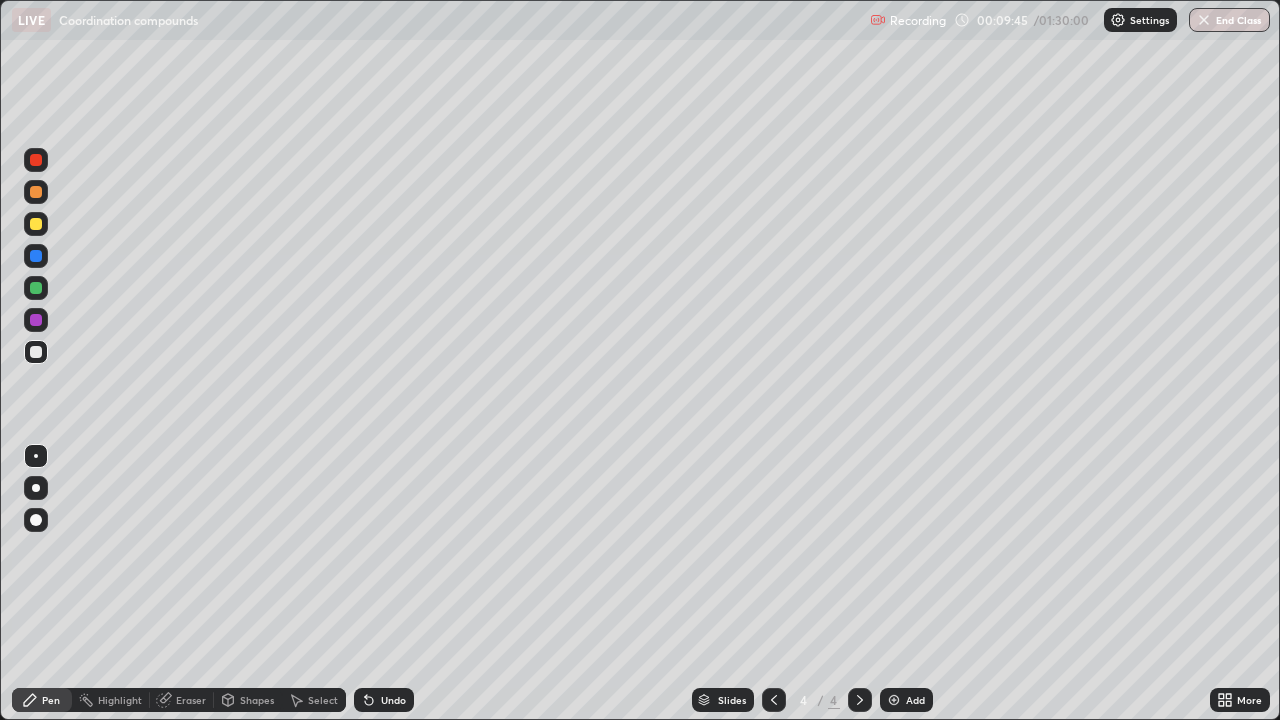 click at bounding box center (36, 288) 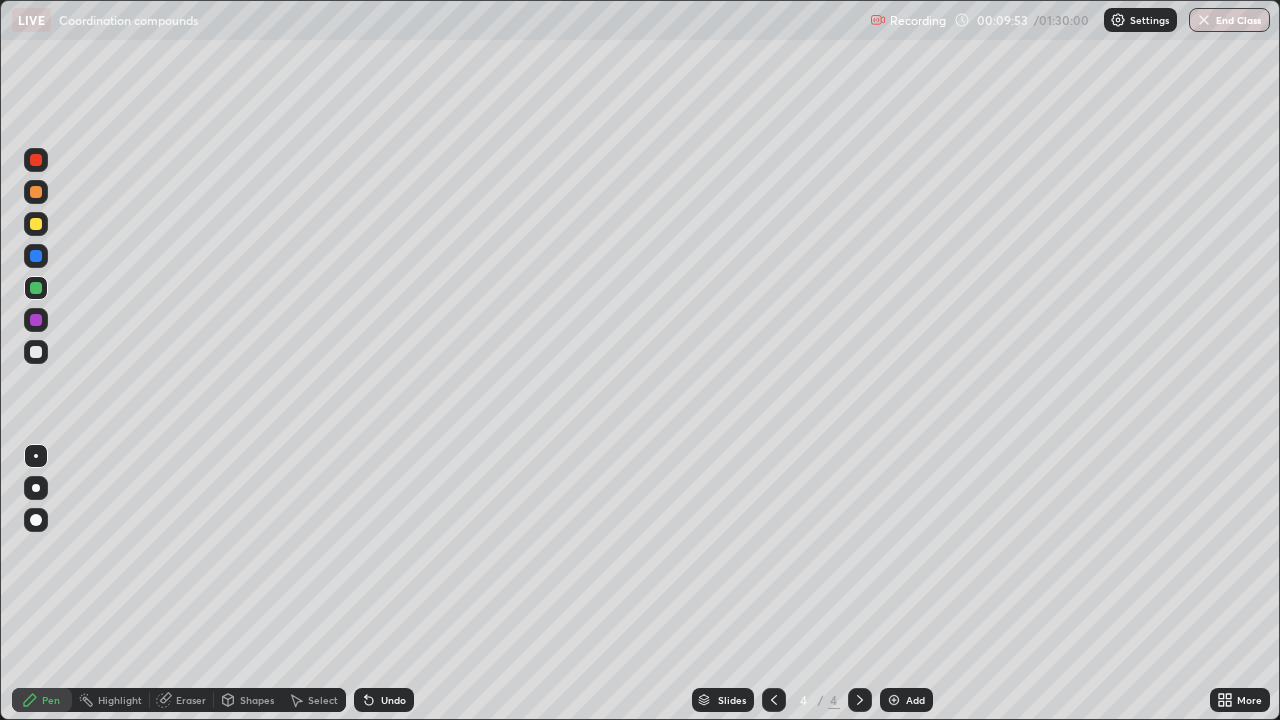 click at bounding box center (36, 192) 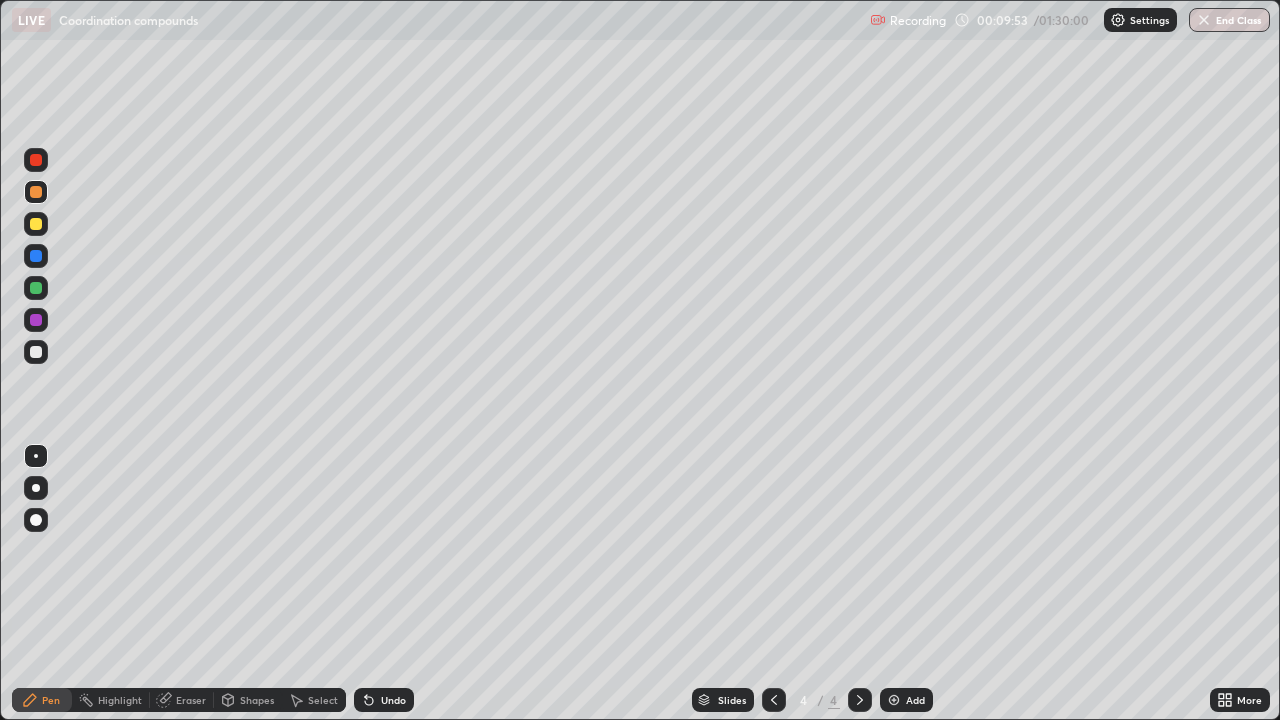 click at bounding box center [36, 160] 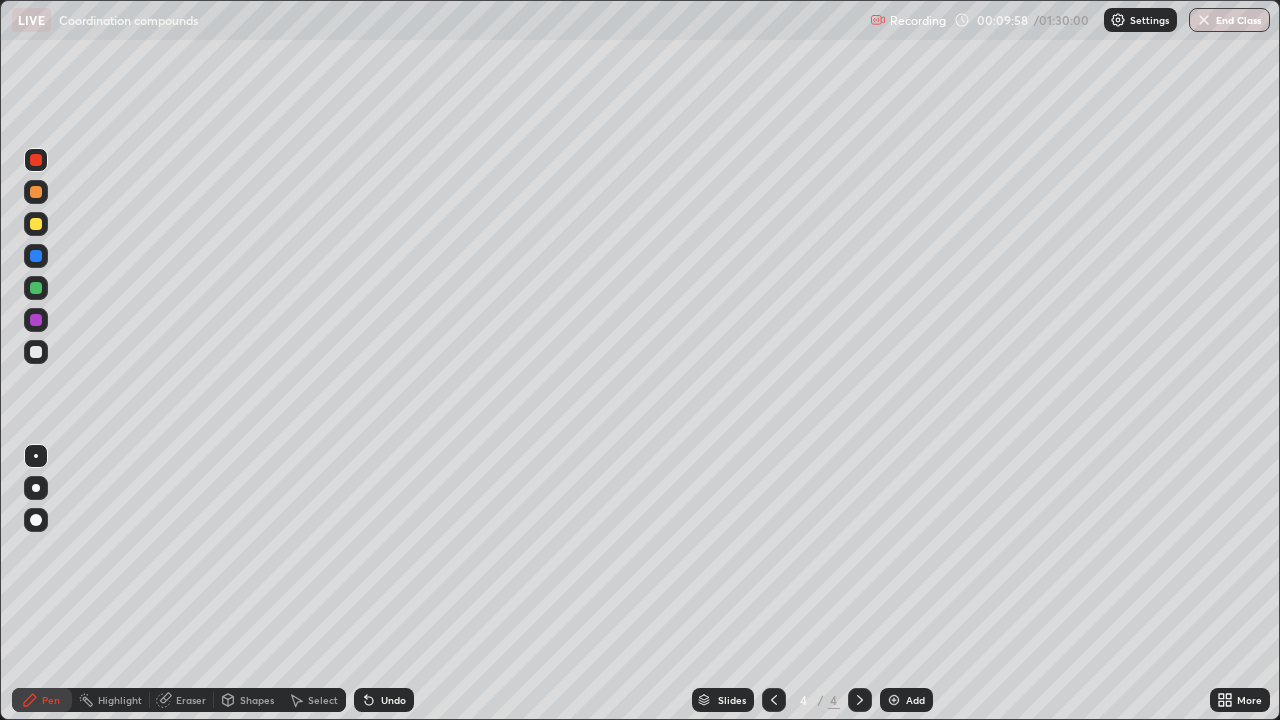 click at bounding box center [36, 288] 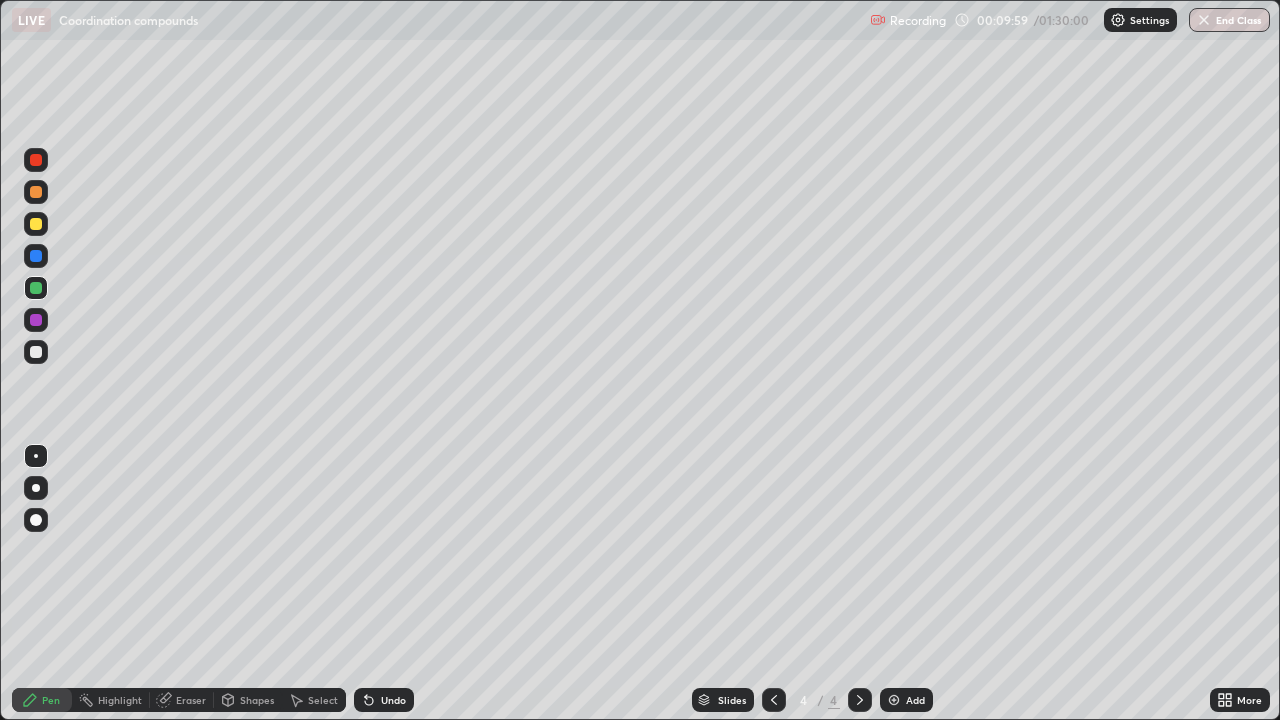 click at bounding box center [36, 256] 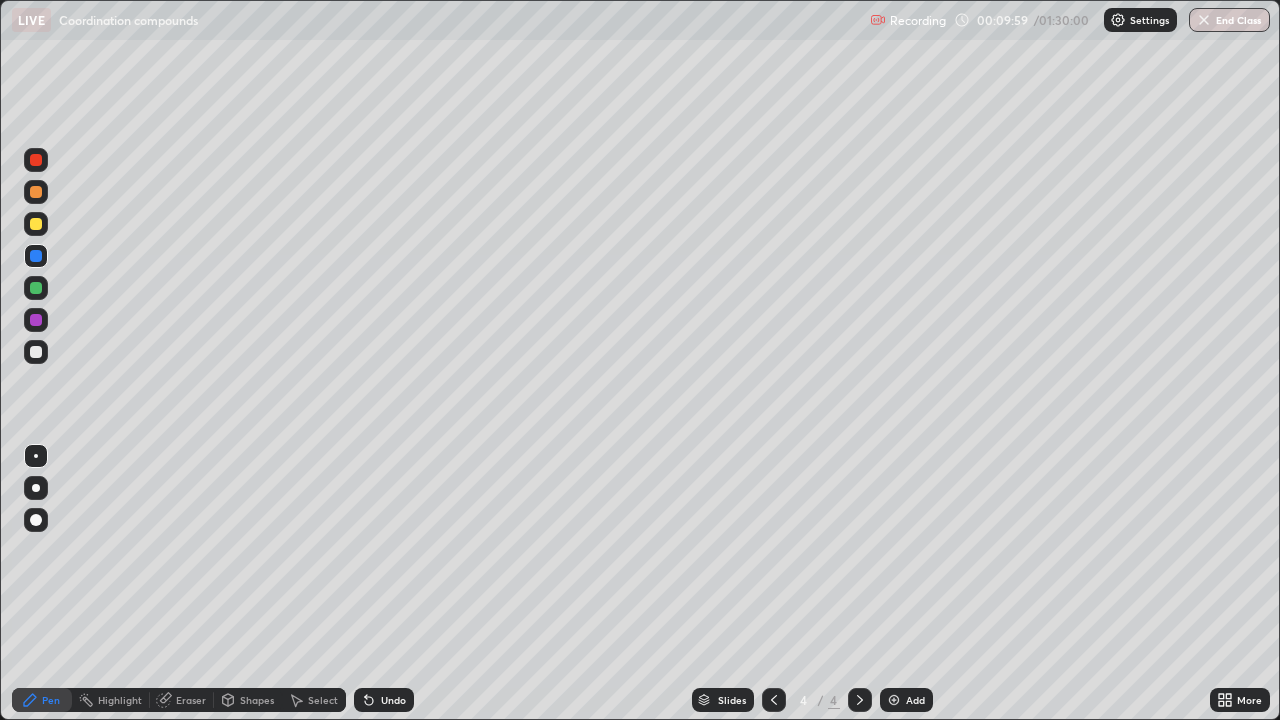 click at bounding box center [36, 224] 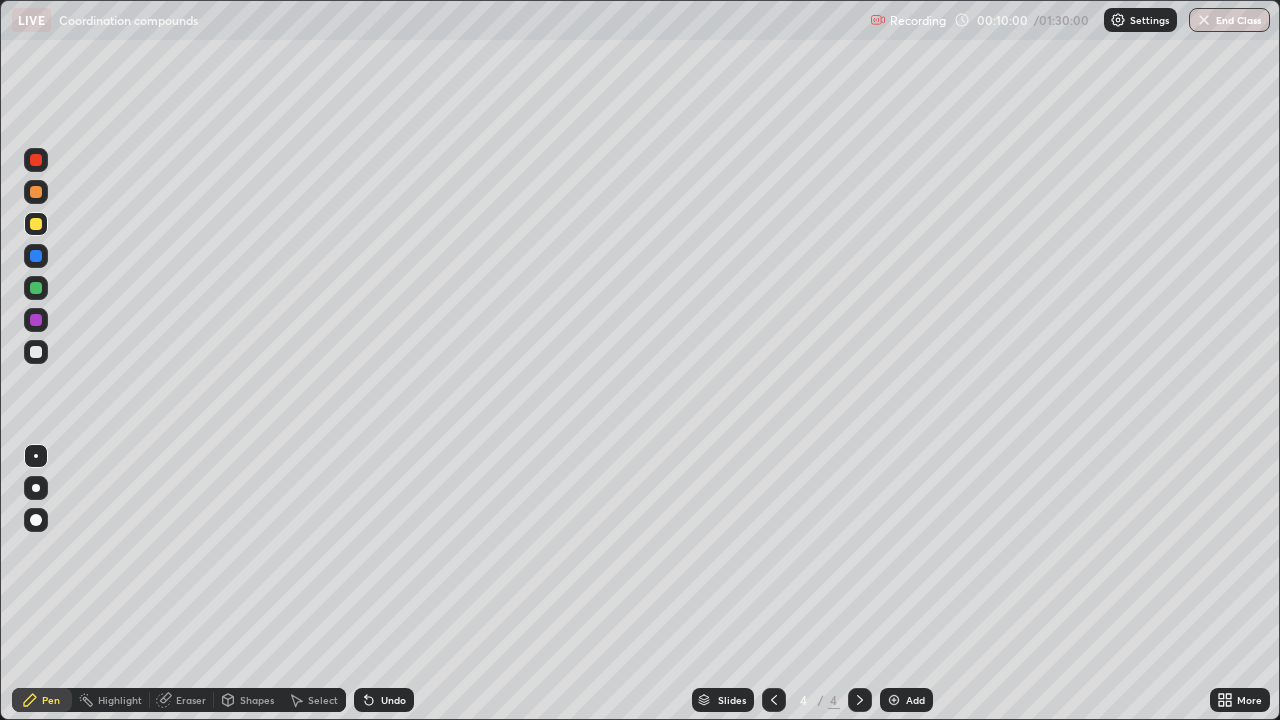 click at bounding box center [36, 192] 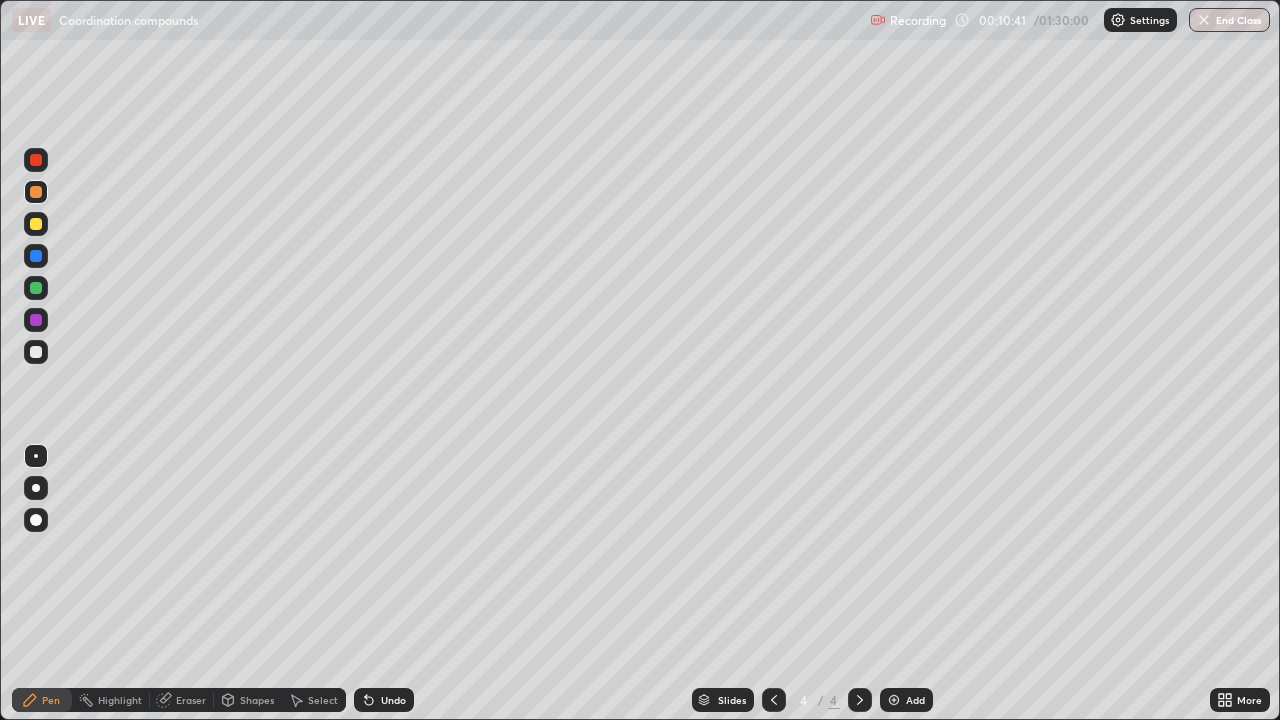 click at bounding box center (36, 352) 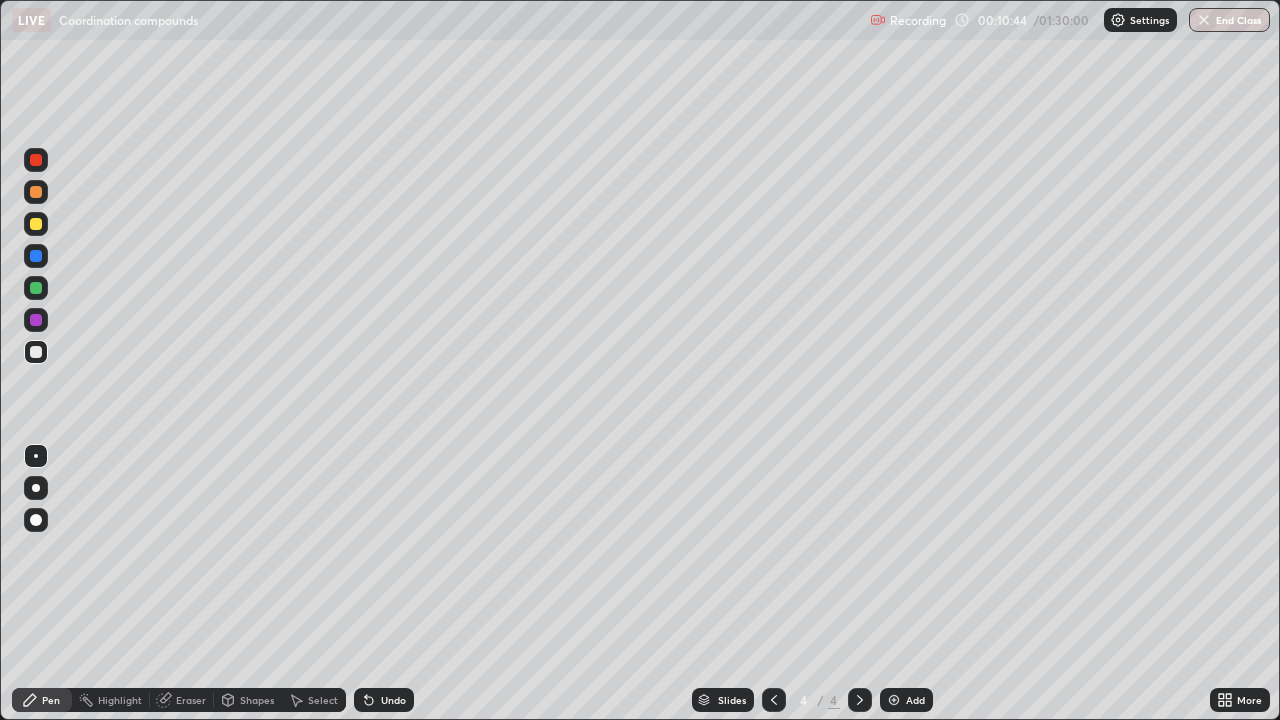 click 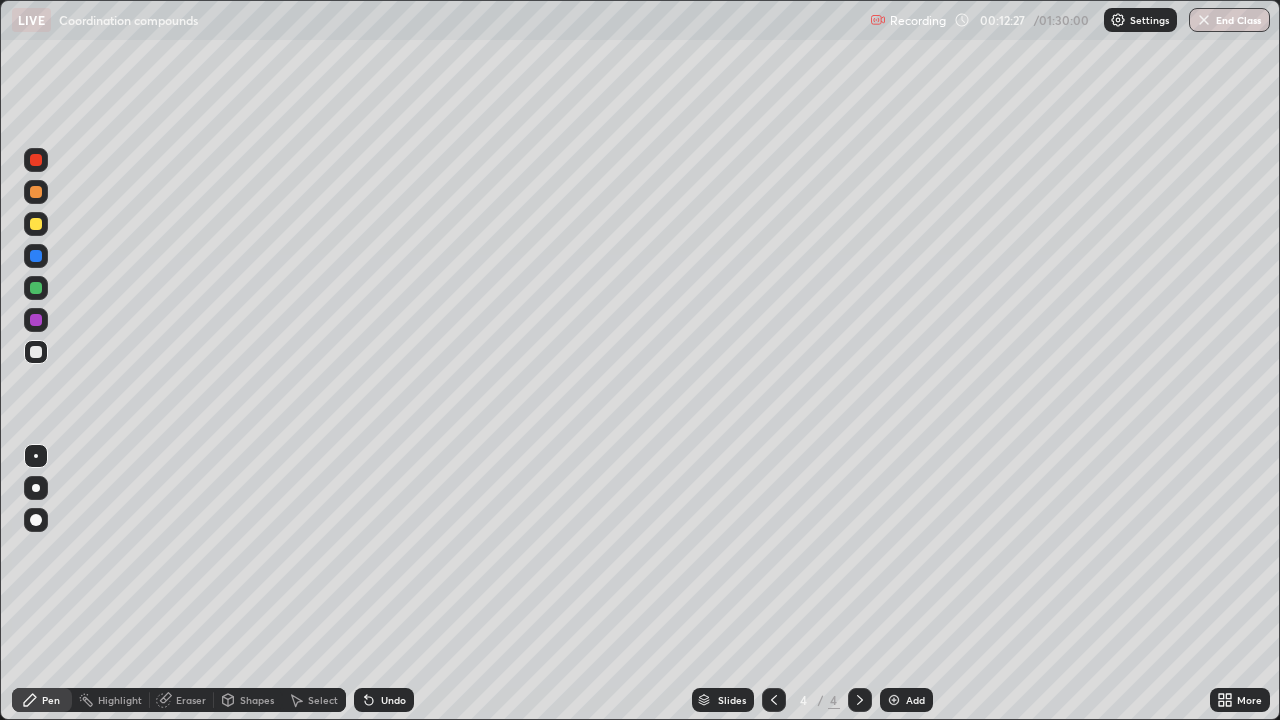 click at bounding box center [36, 288] 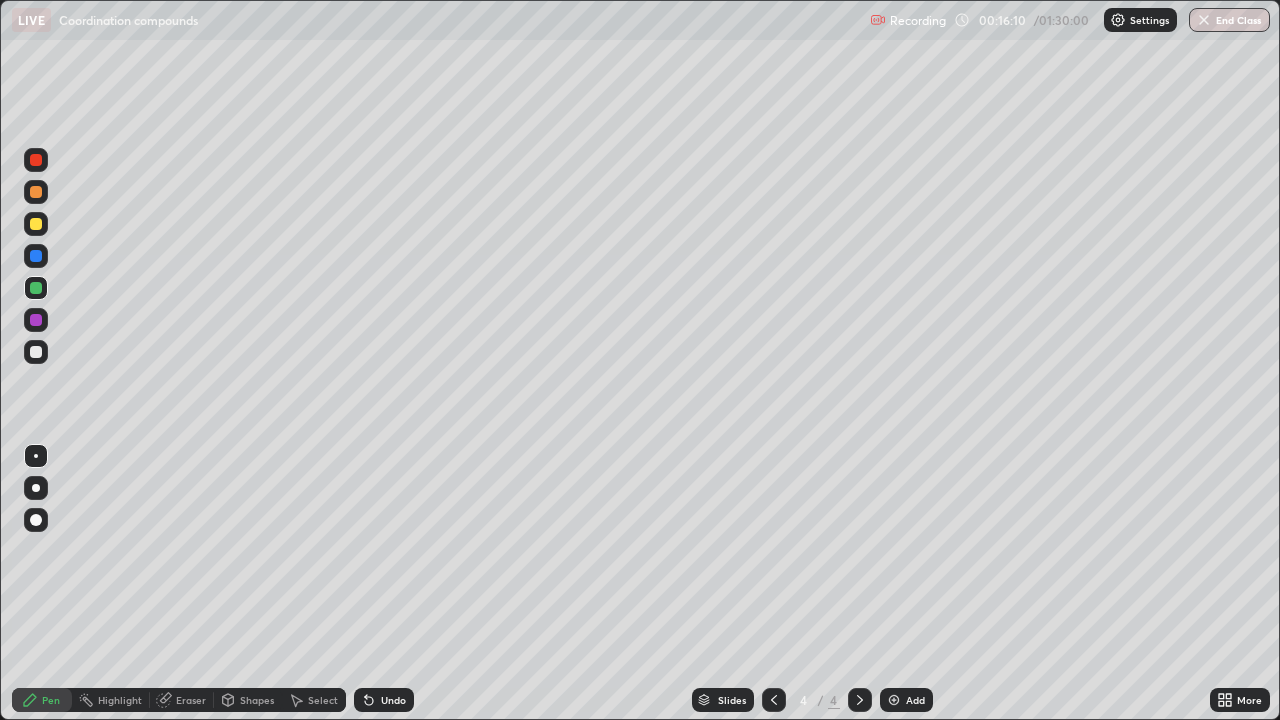 click on "Add" at bounding box center [906, 700] 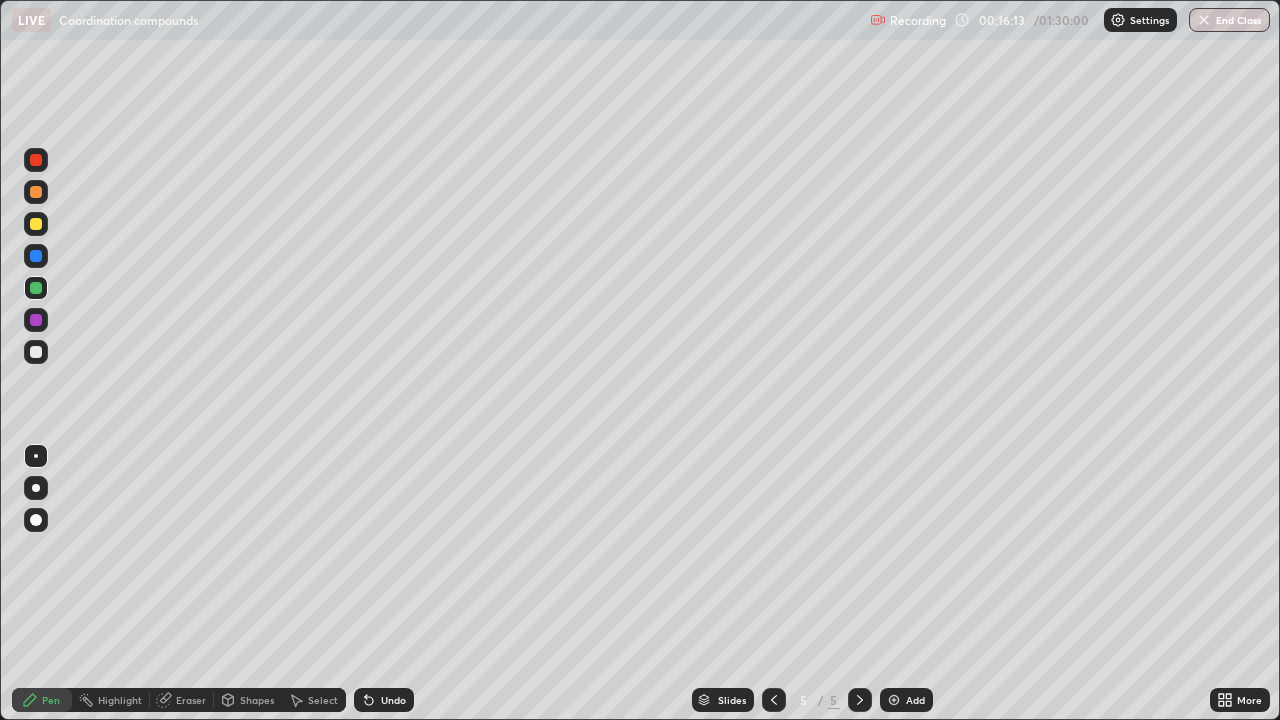 click at bounding box center [36, 224] 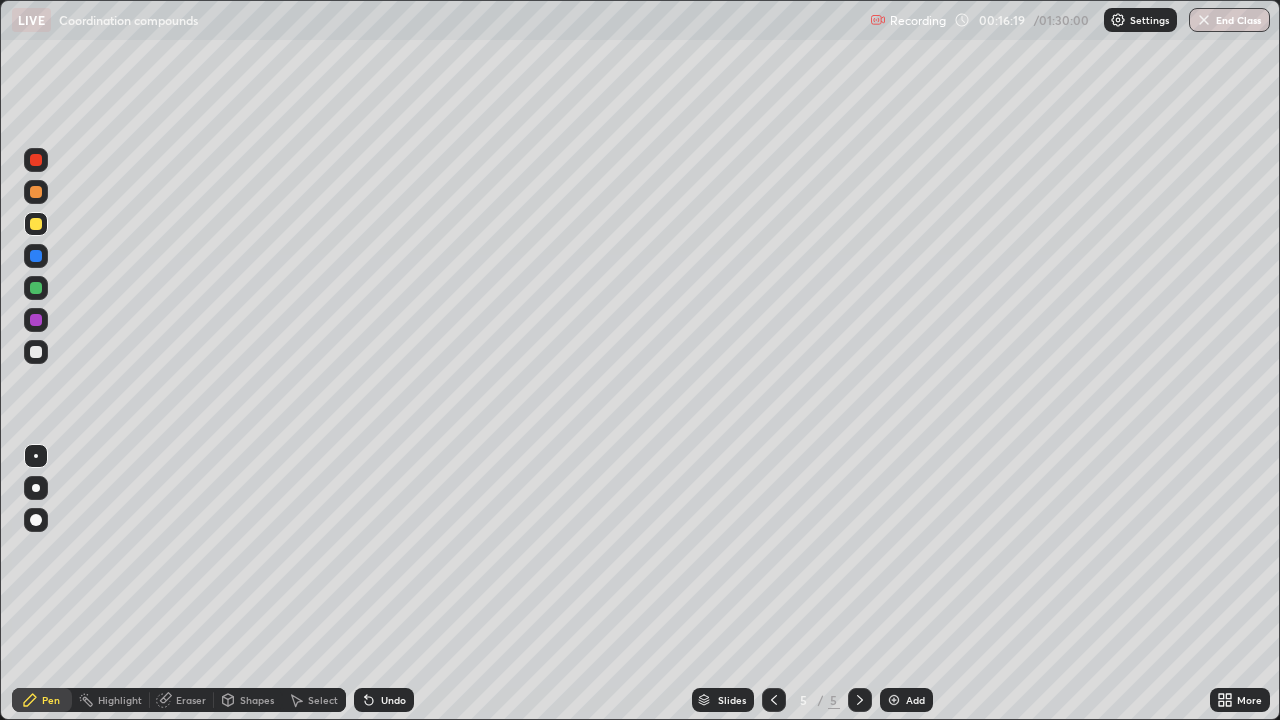 click at bounding box center [36, 256] 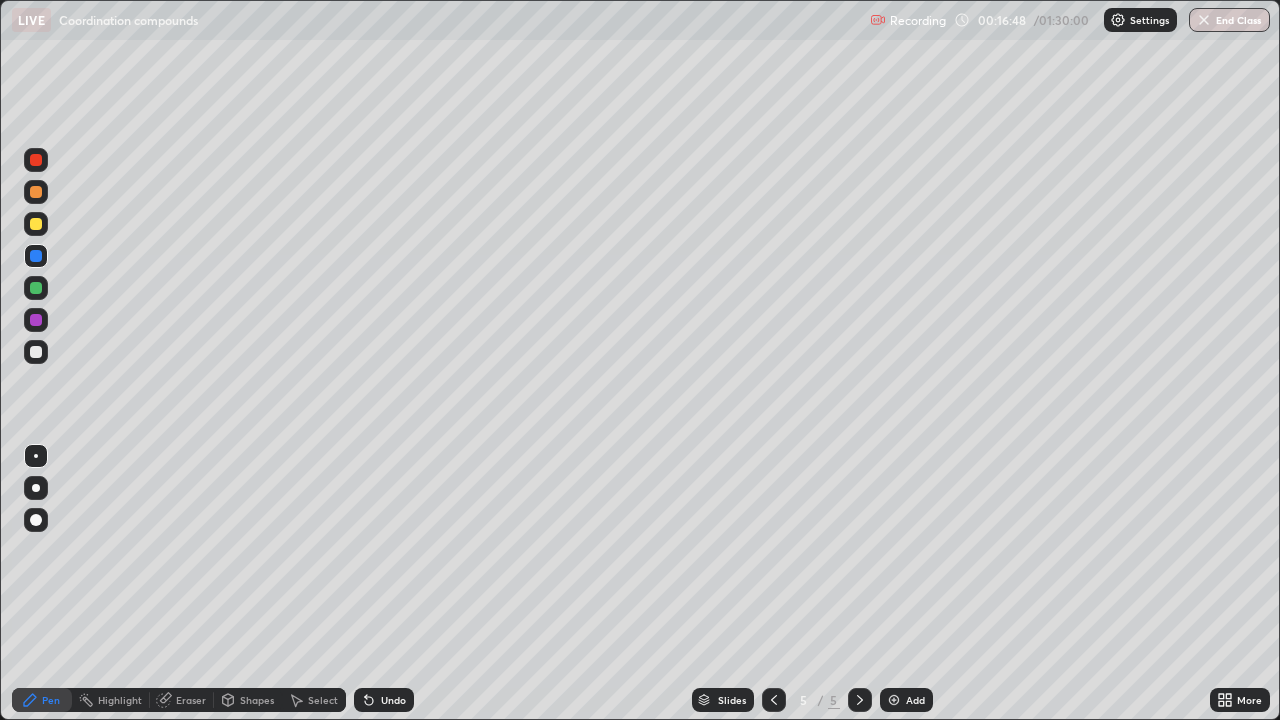 click at bounding box center [36, 352] 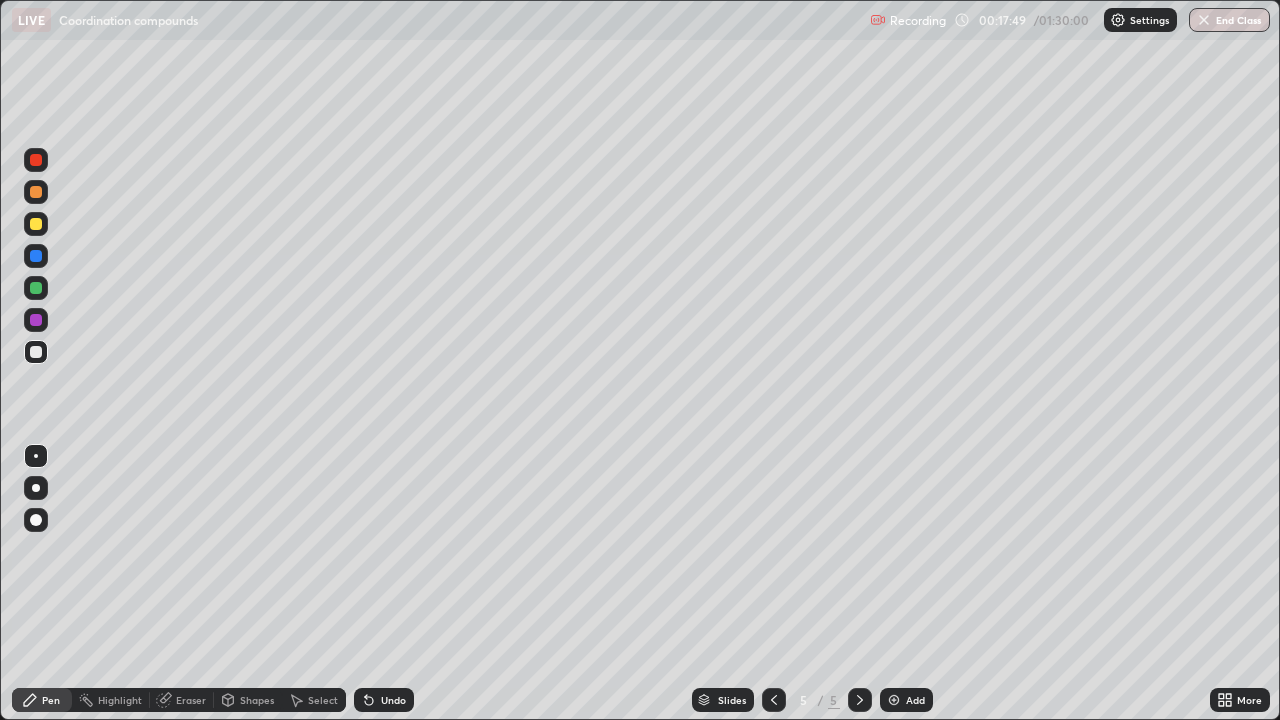 click at bounding box center (36, 288) 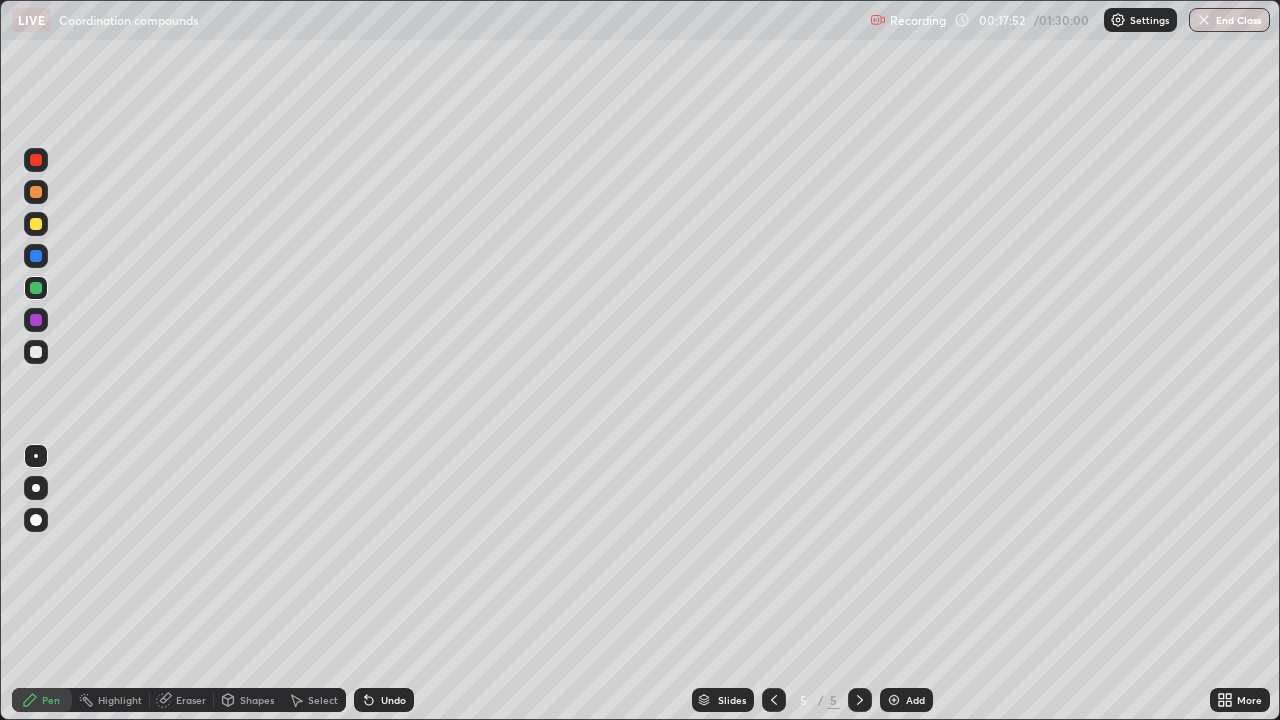 click at bounding box center (36, 352) 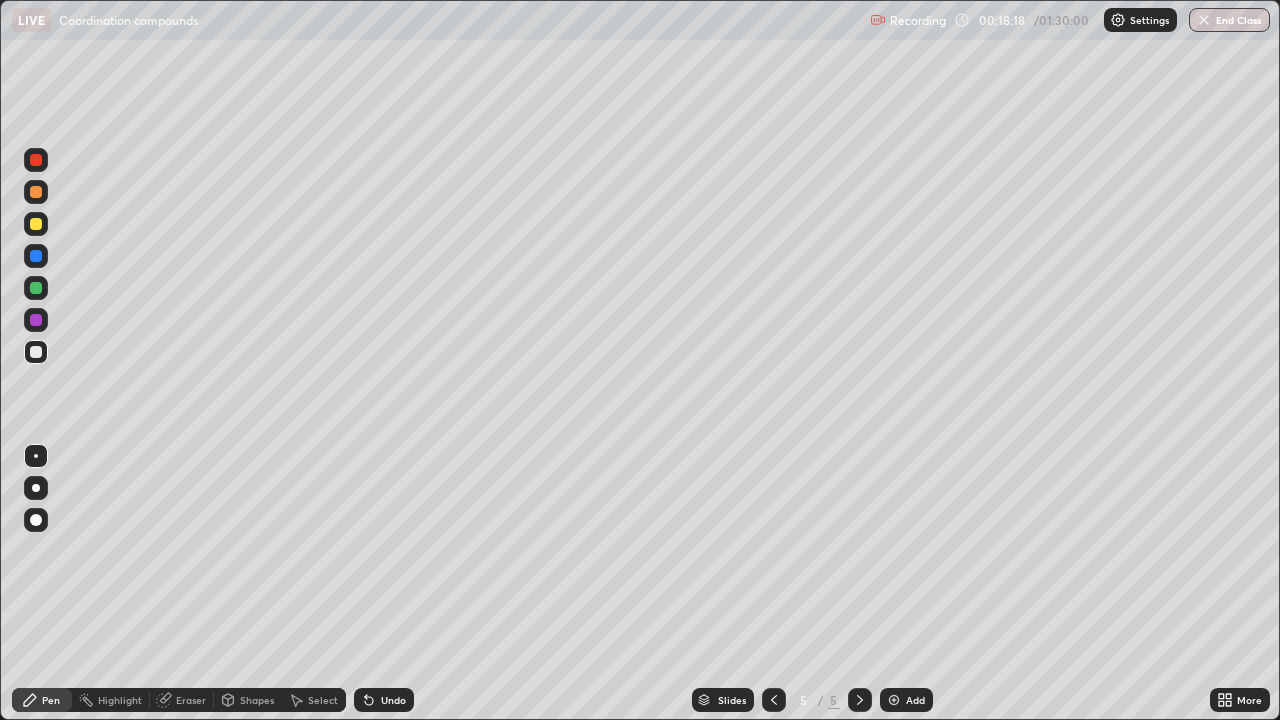 click at bounding box center [36, 320] 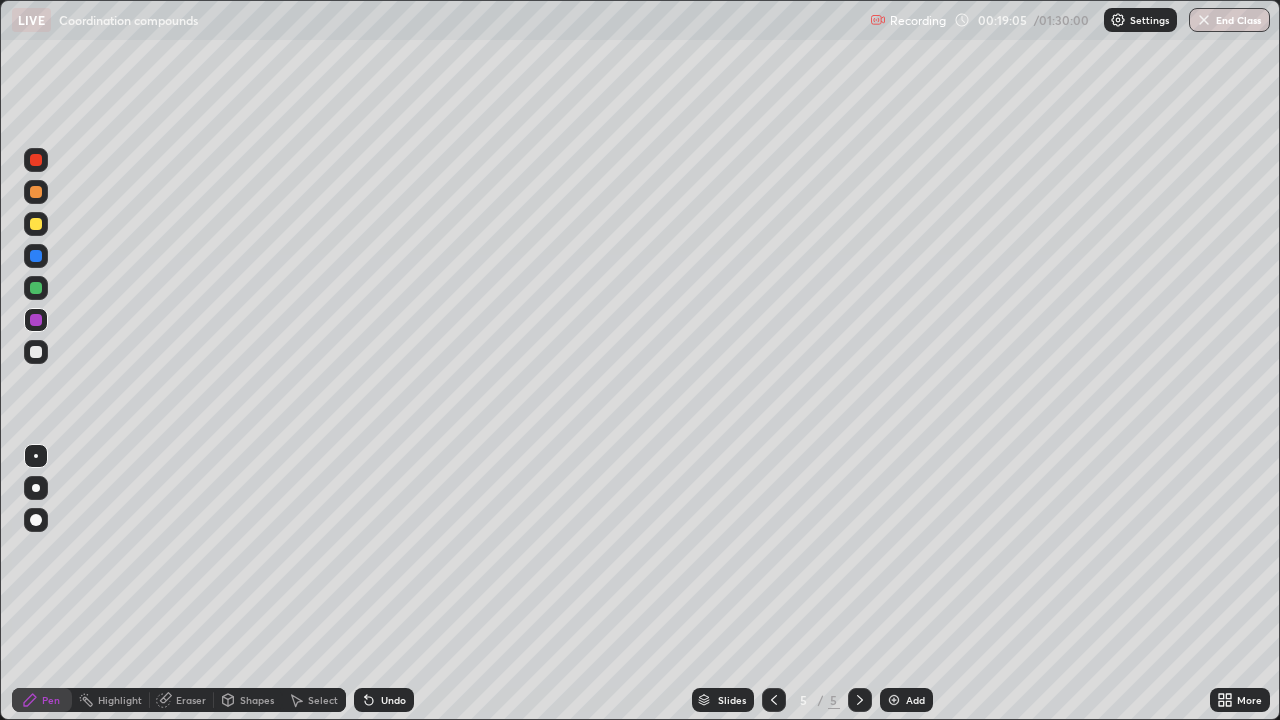 click at bounding box center (36, 352) 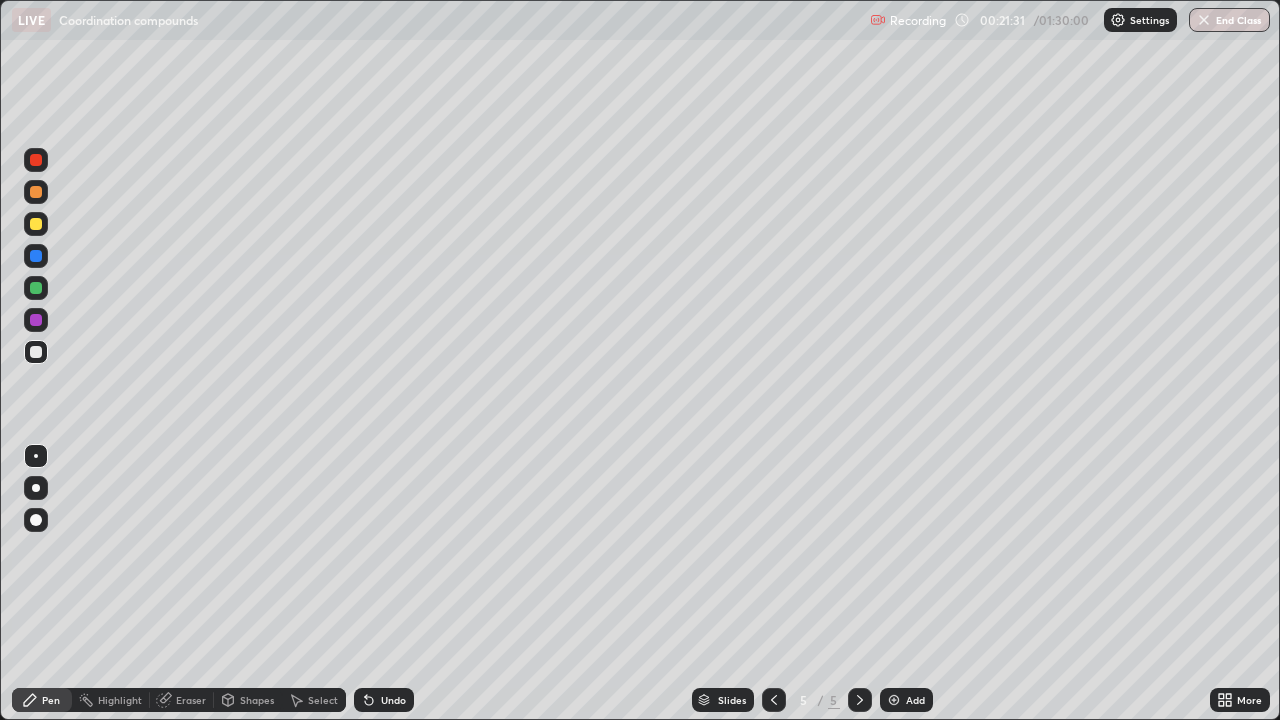 click at bounding box center (36, 224) 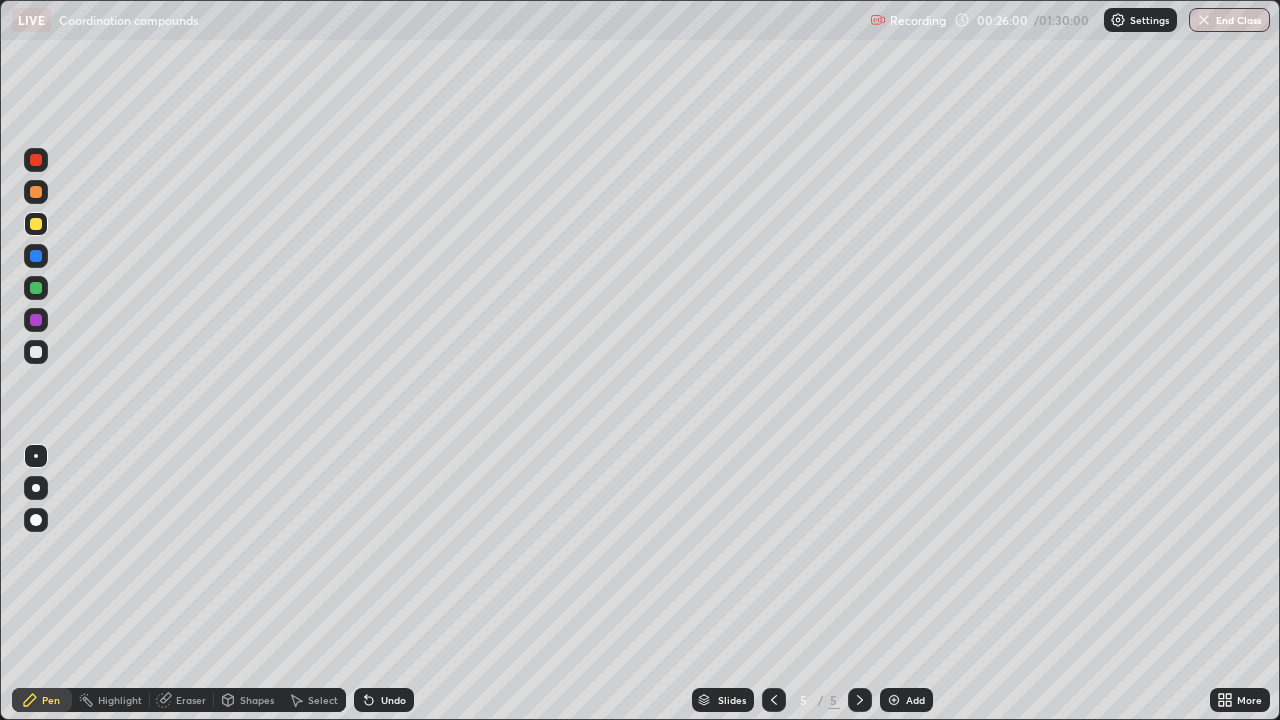click at bounding box center [894, 700] 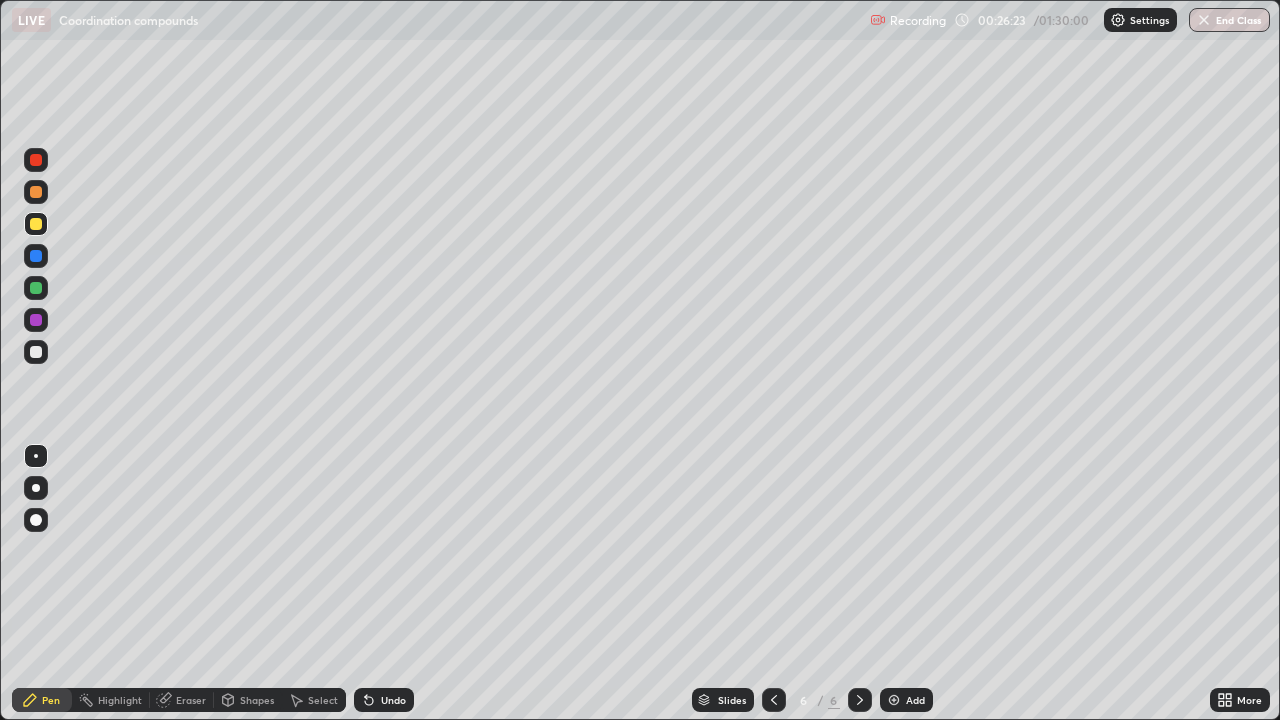click at bounding box center [36, 352] 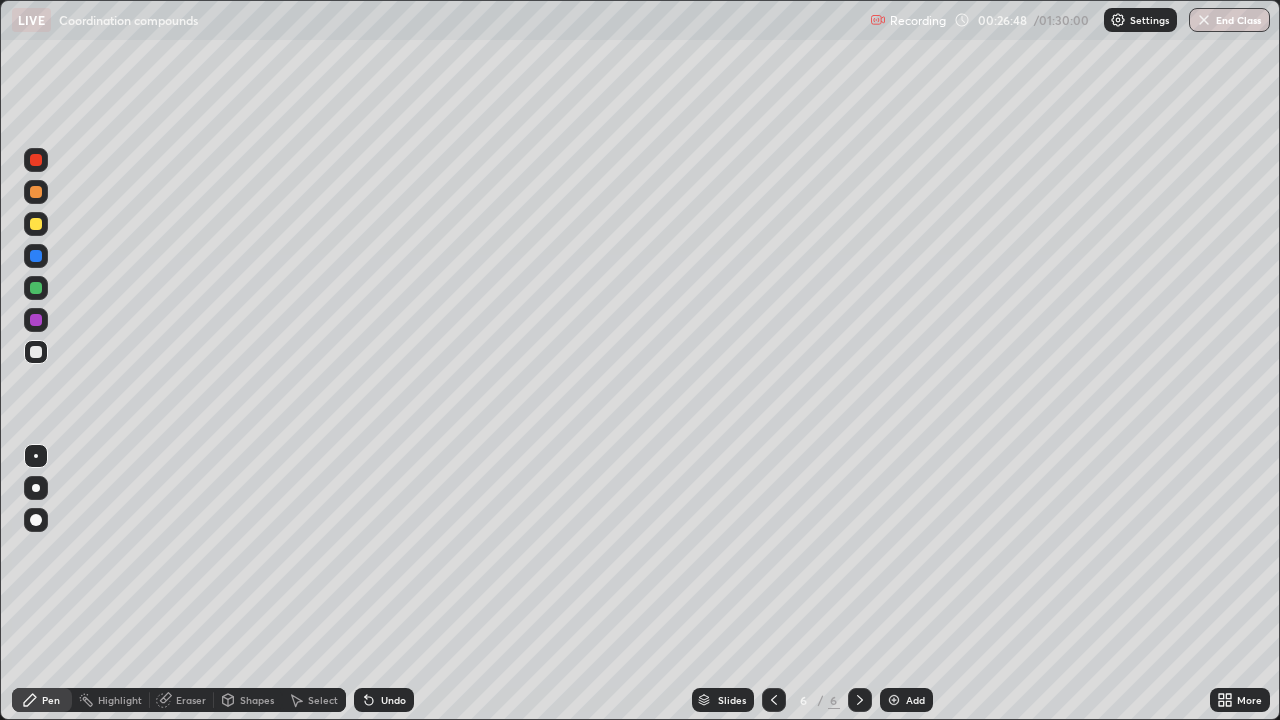 click at bounding box center (36, 288) 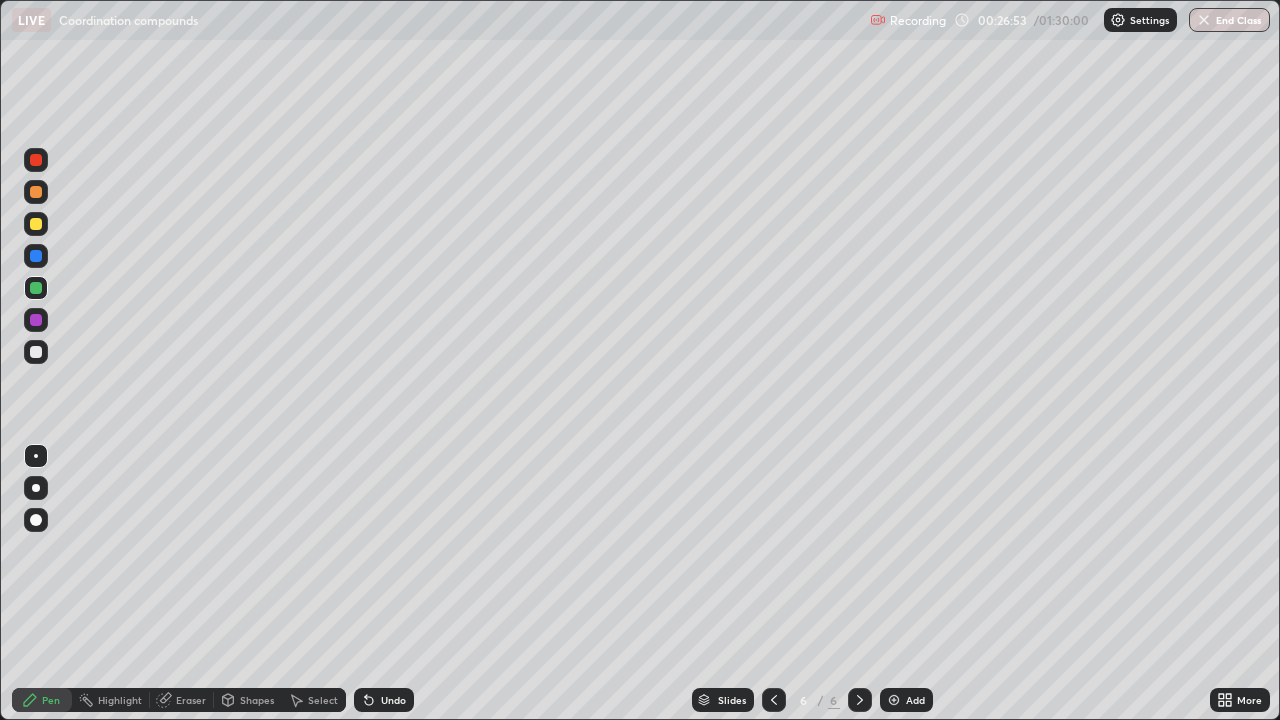 click at bounding box center (36, 352) 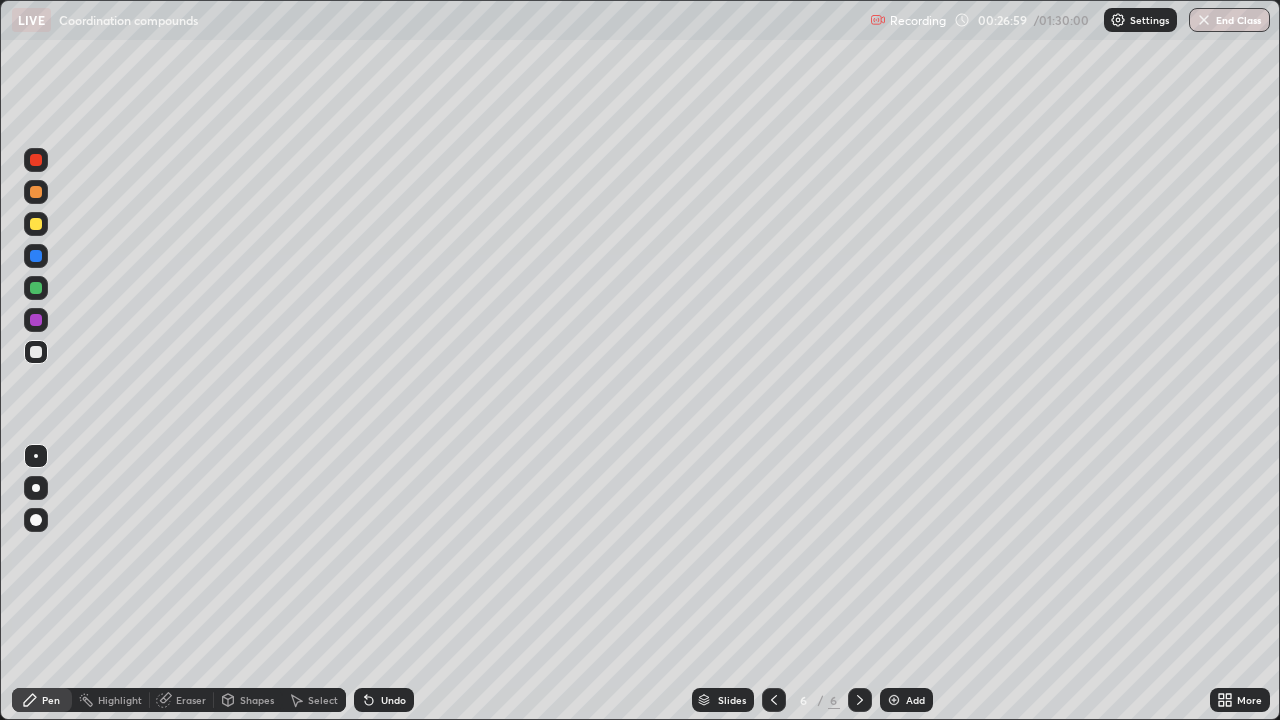 click at bounding box center (36, 352) 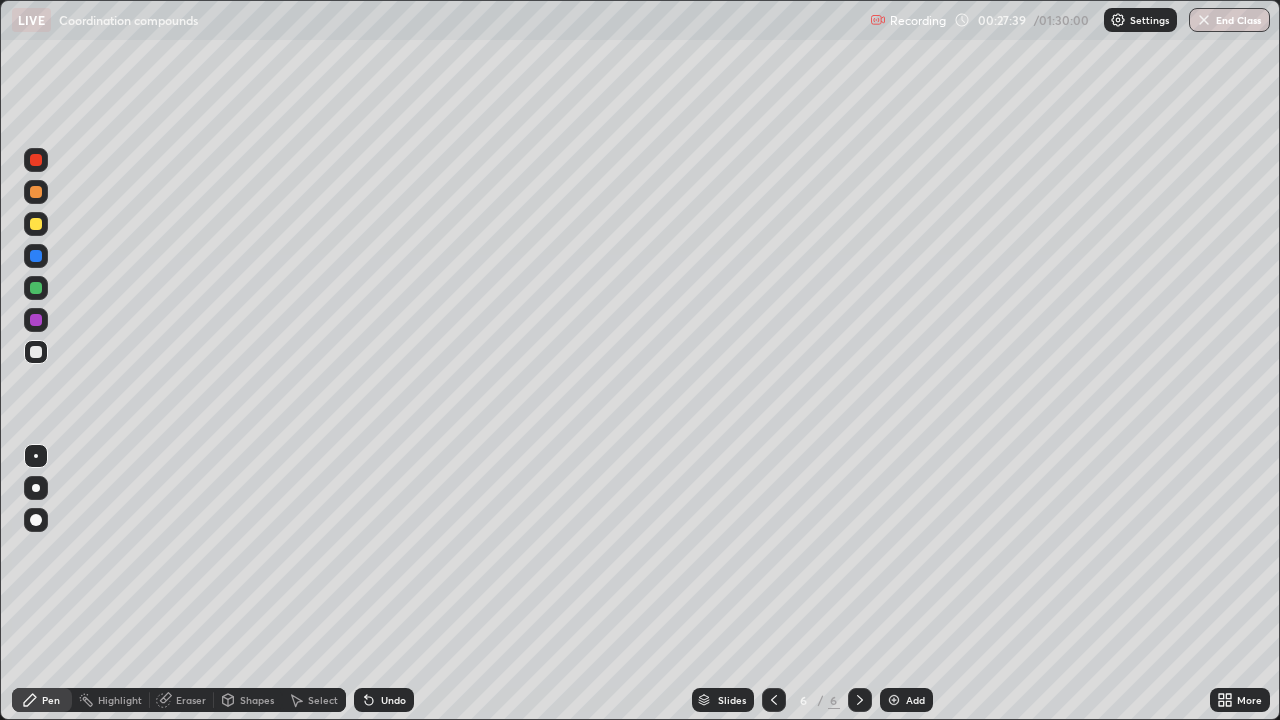 click at bounding box center (36, 320) 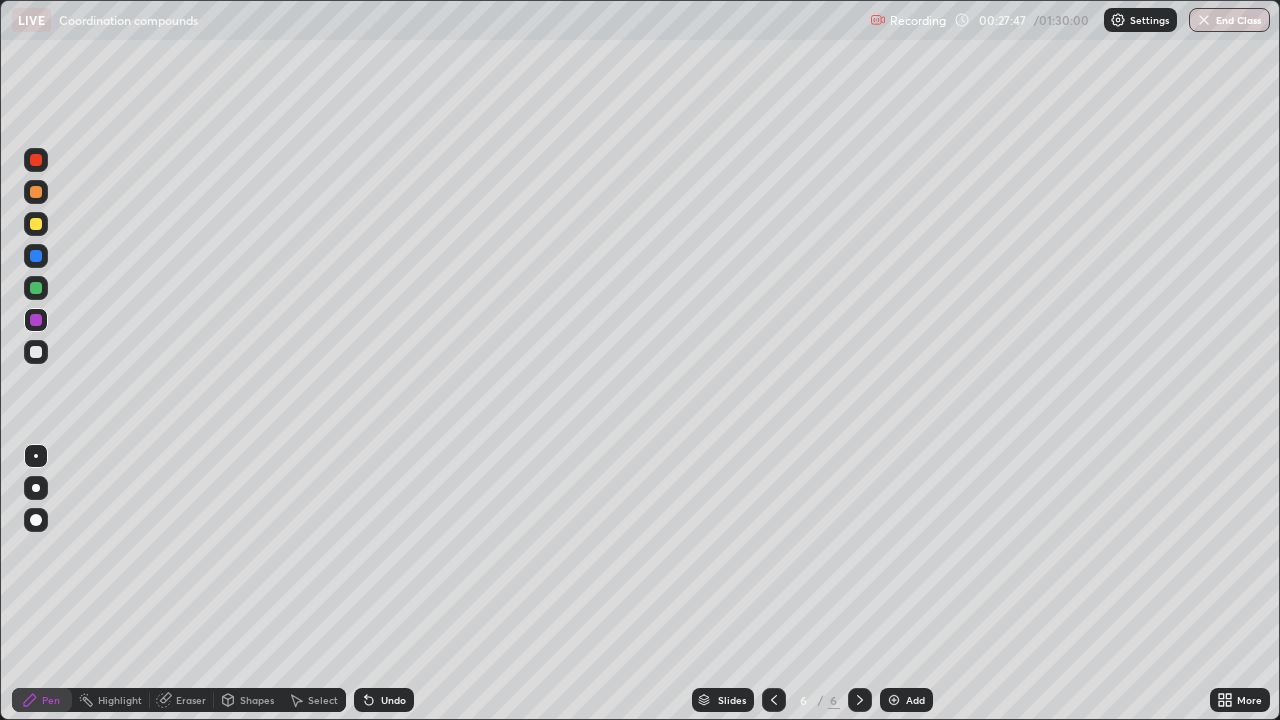 click on "Undo" at bounding box center (384, 700) 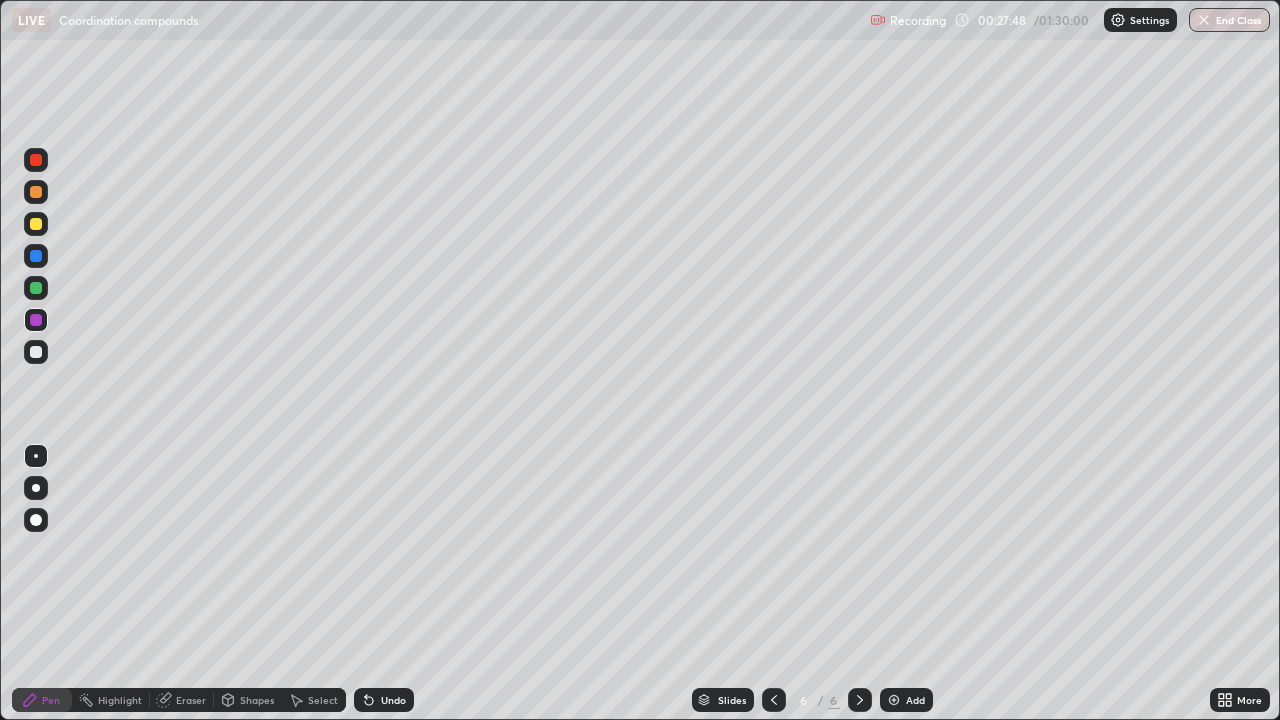 click 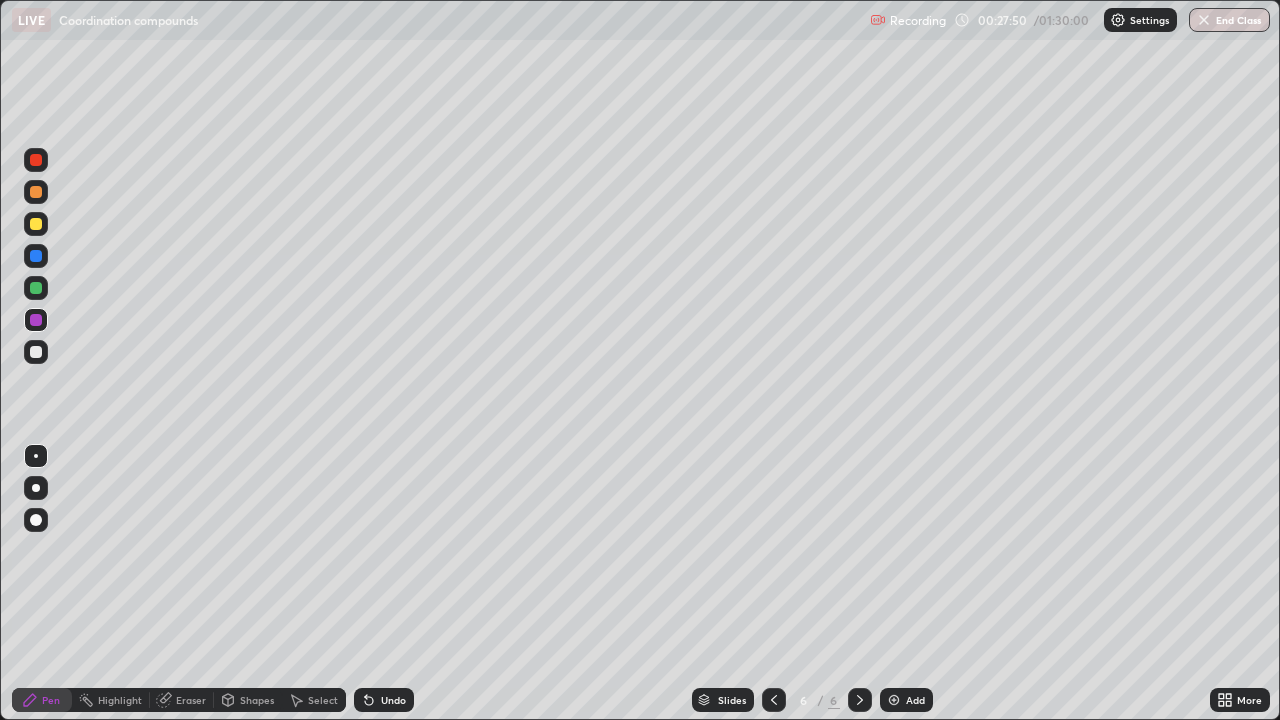 click on "Undo" at bounding box center (384, 700) 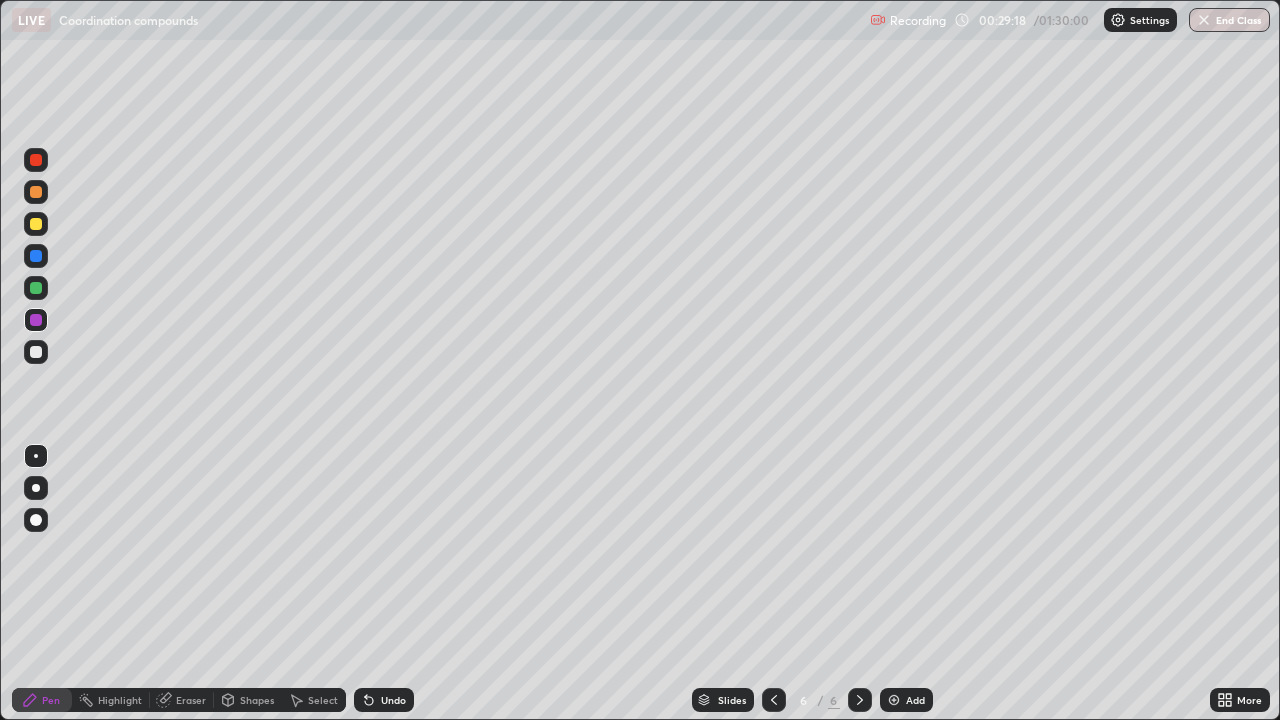 click at bounding box center [36, 224] 